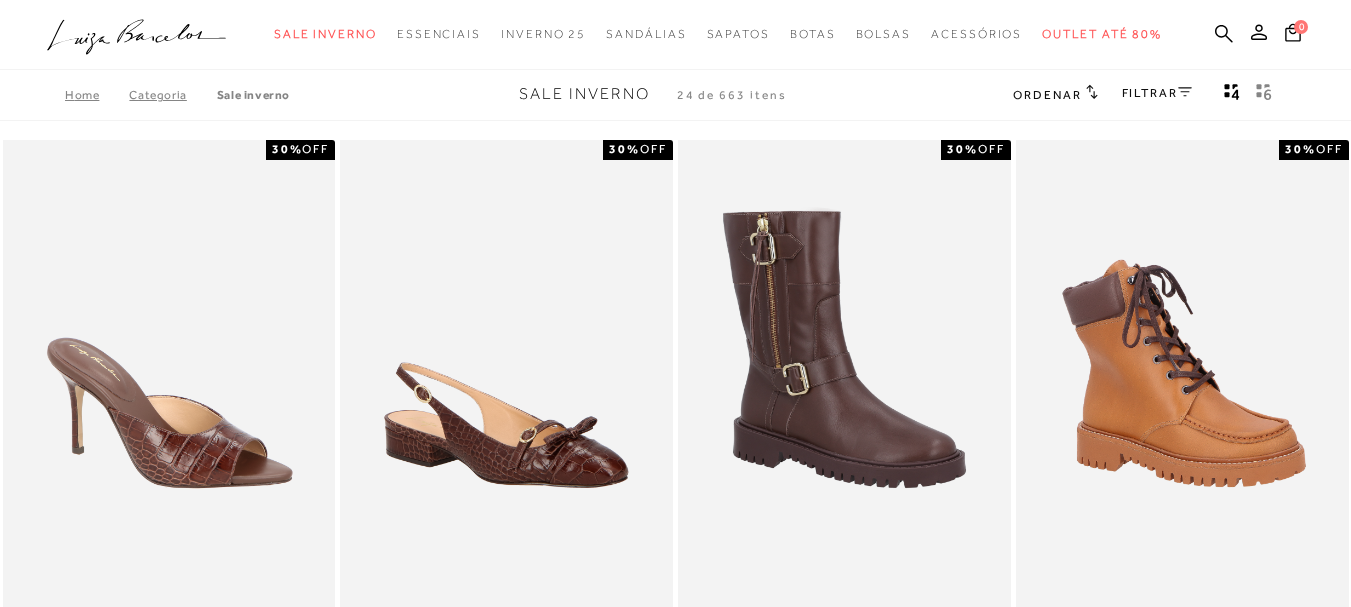scroll, scrollTop: 0, scrollLeft: 0, axis: both 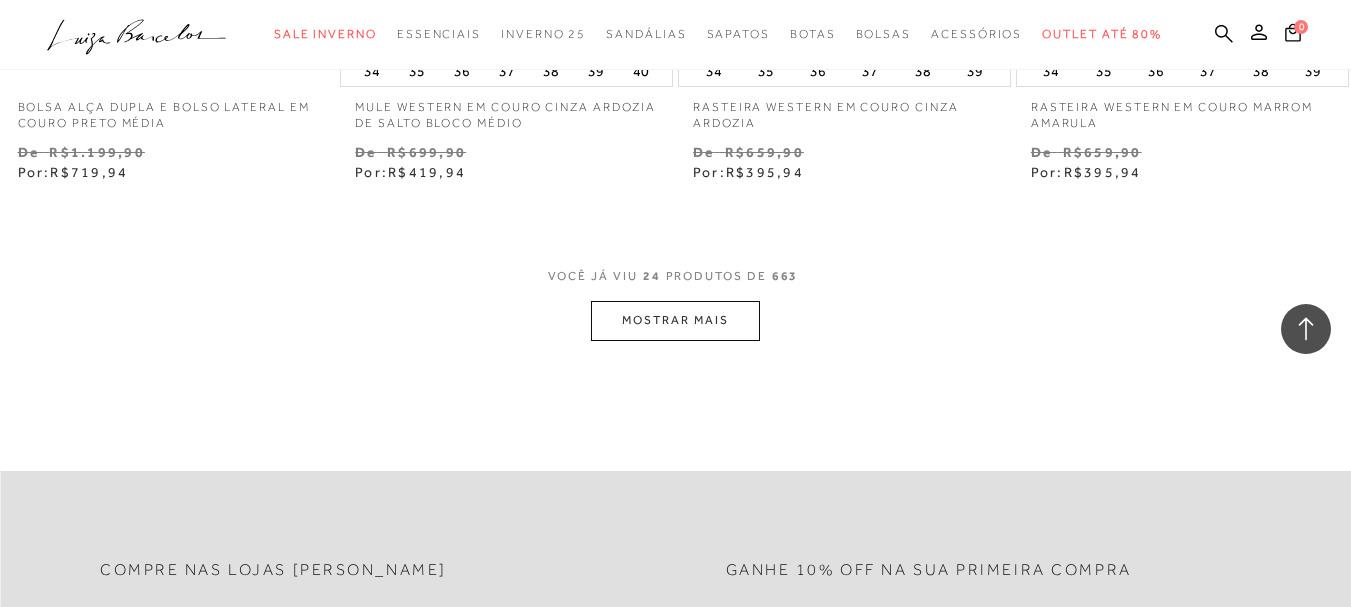 click on "MOSTRAR MAIS" at bounding box center [675, 320] 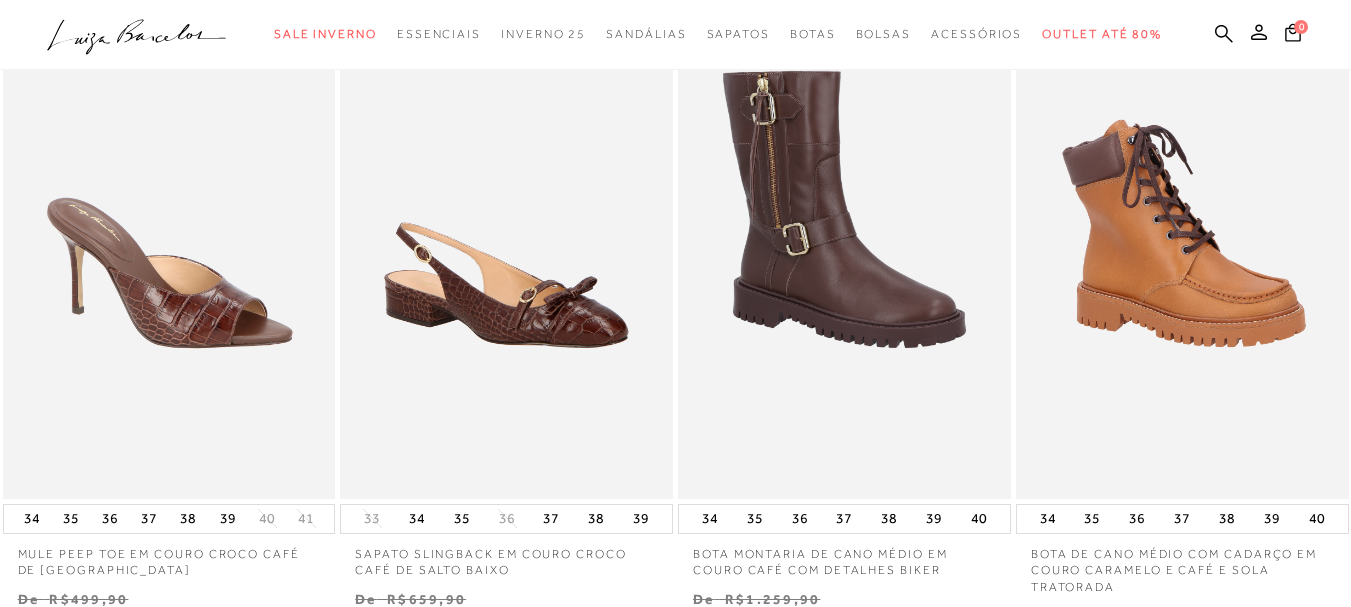 scroll, scrollTop: 0, scrollLeft: 0, axis: both 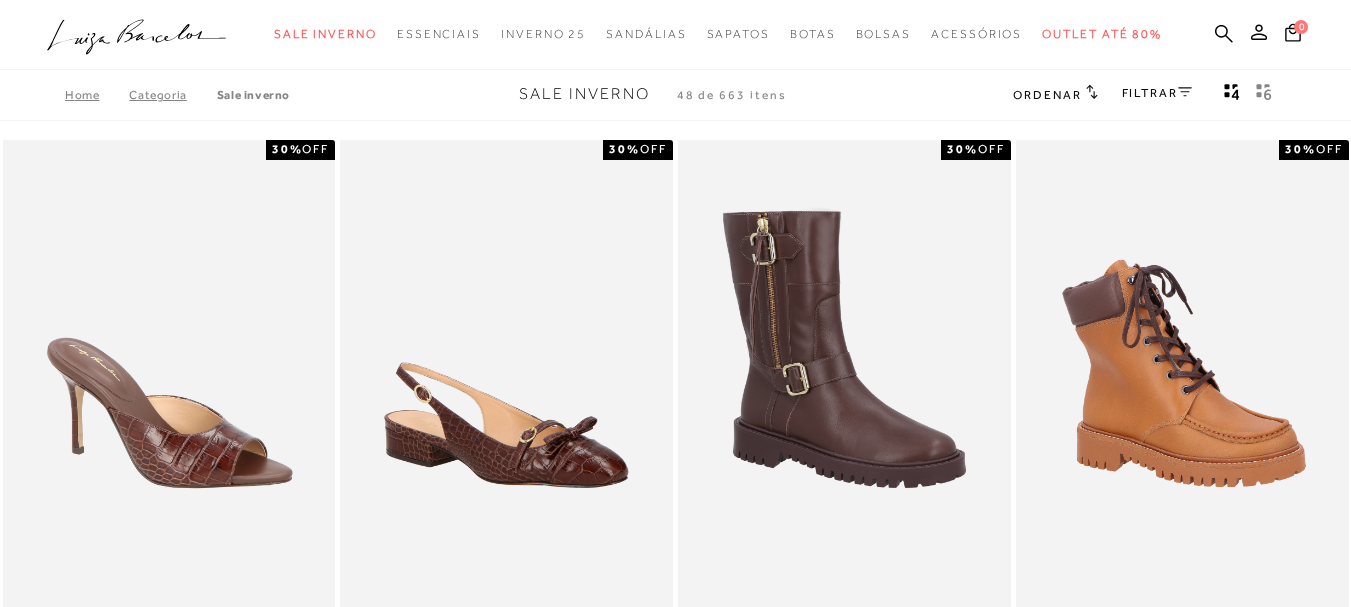 click on "Ordenar" at bounding box center [1047, 95] 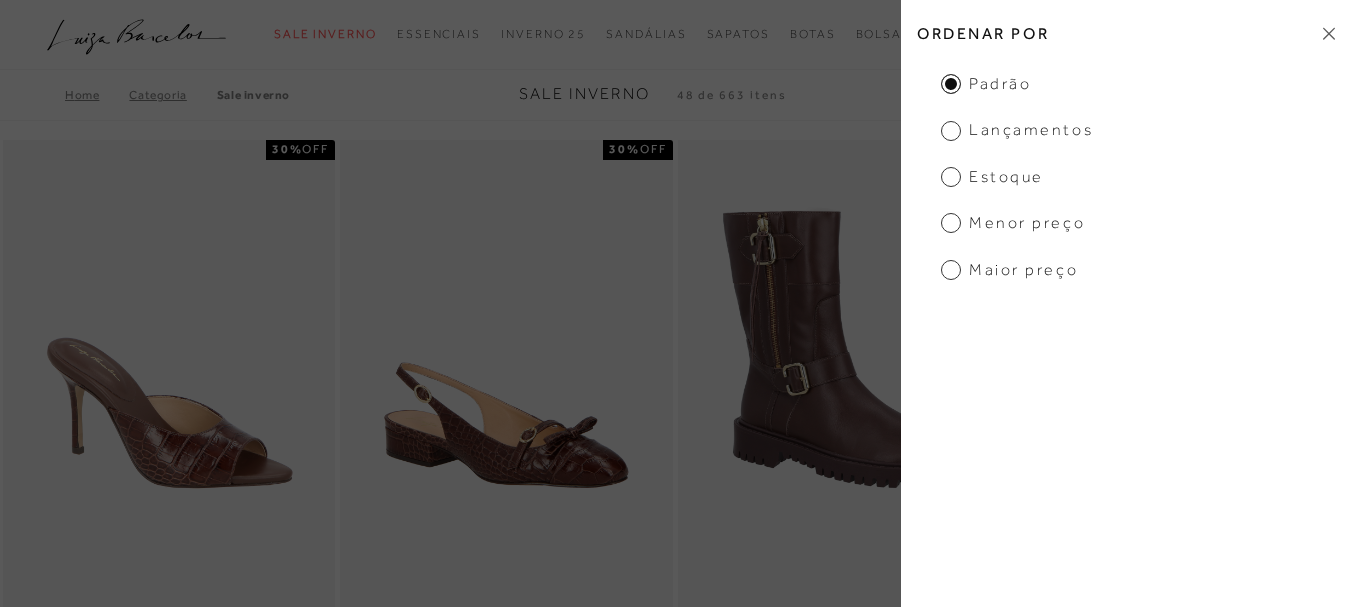 click on "Menor preço" at bounding box center [1013, 223] 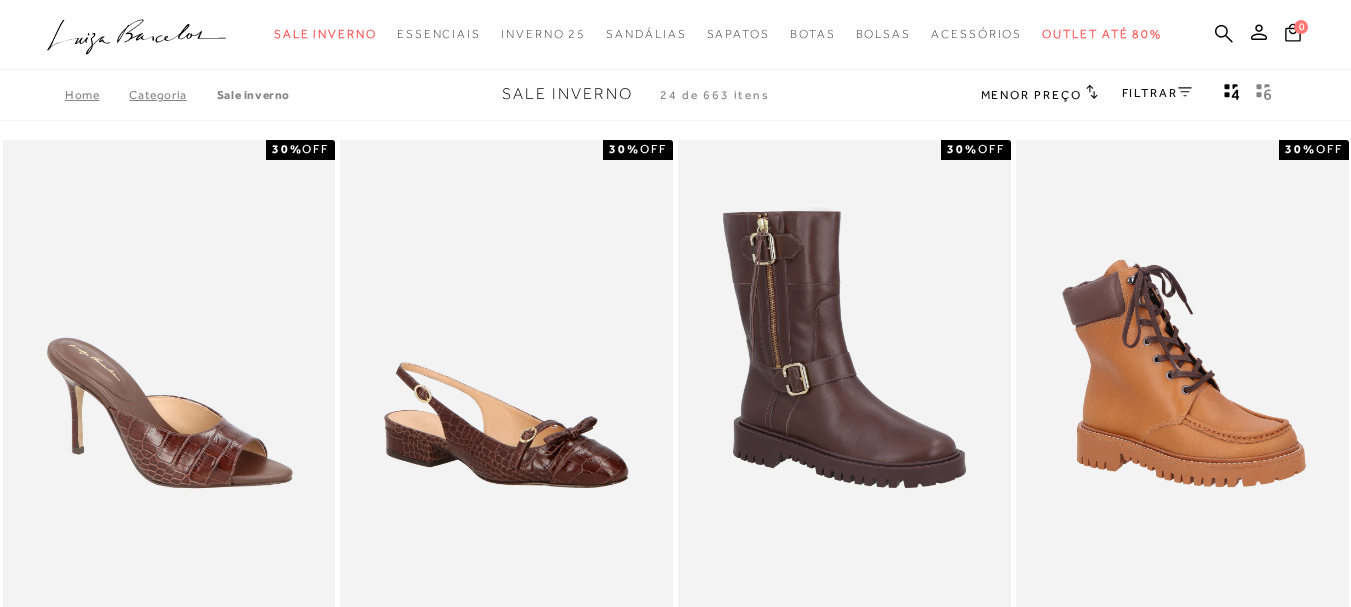 click on "Menor preço" at bounding box center [1031, 95] 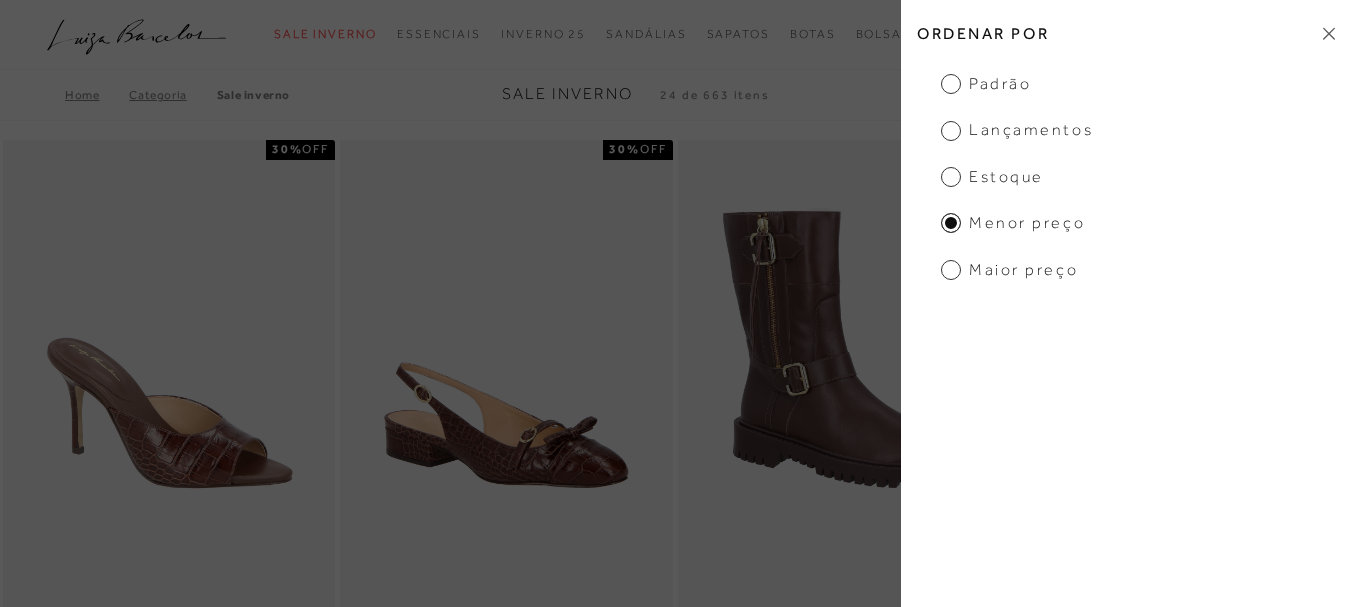 click on "Maior preço" at bounding box center [1009, 270] 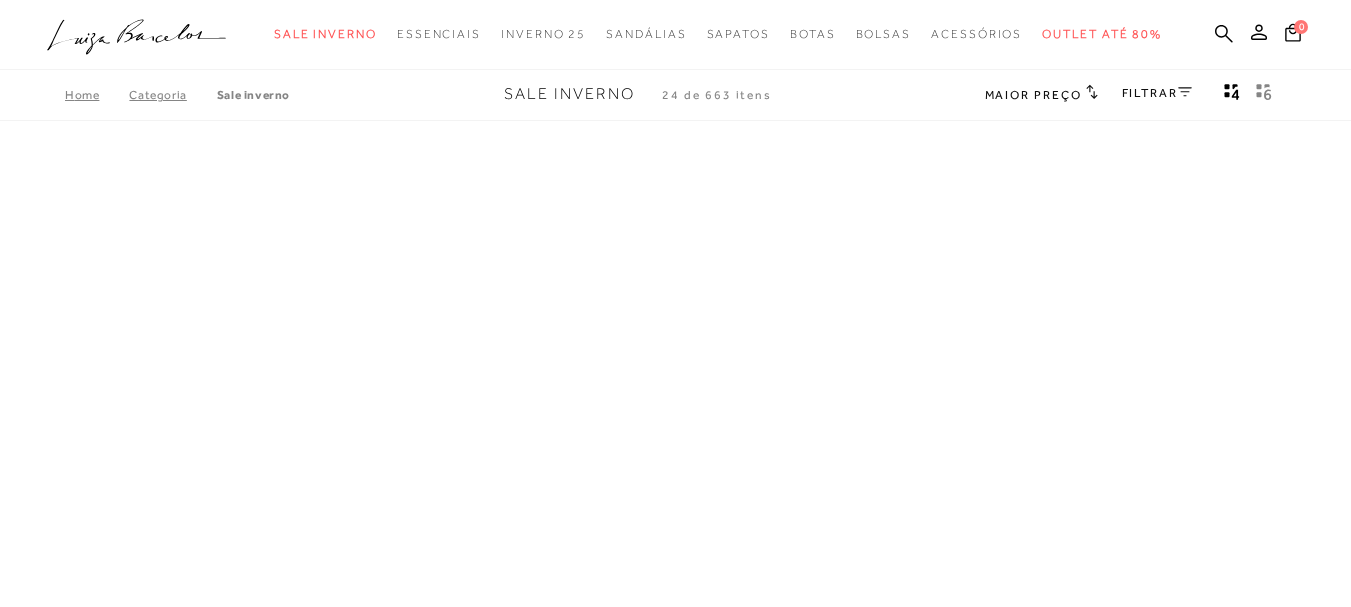 click on "FILTRAR" at bounding box center (1157, 93) 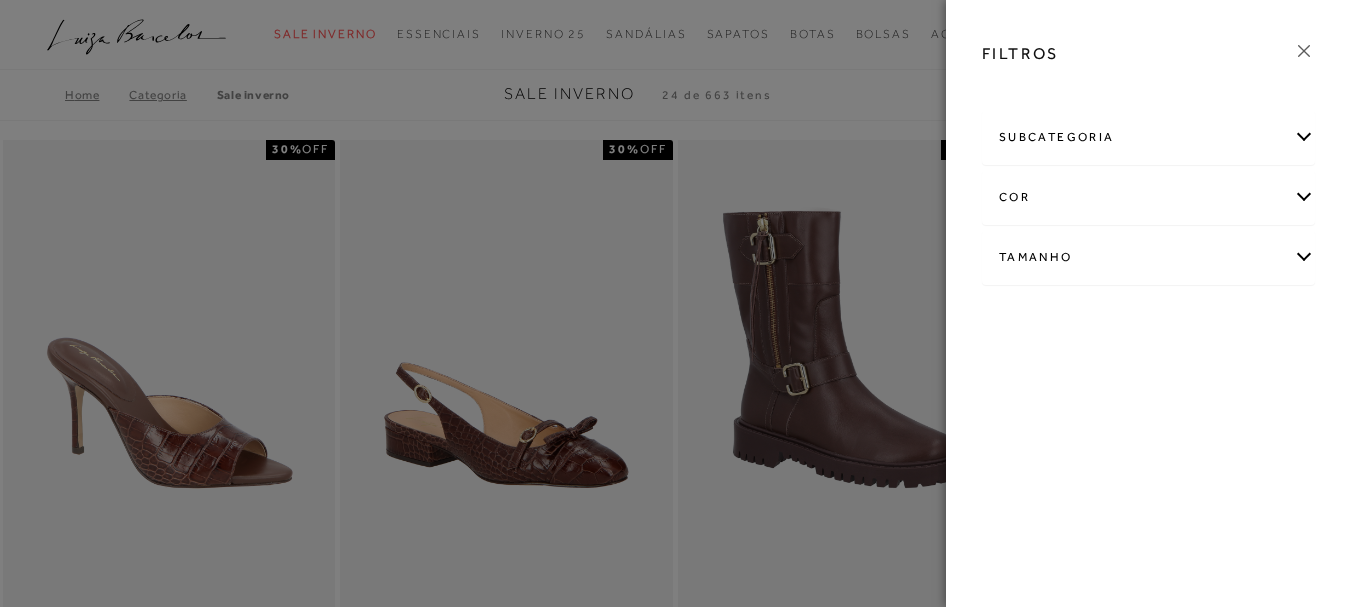 click on "subcategoria" at bounding box center [1148, 137] 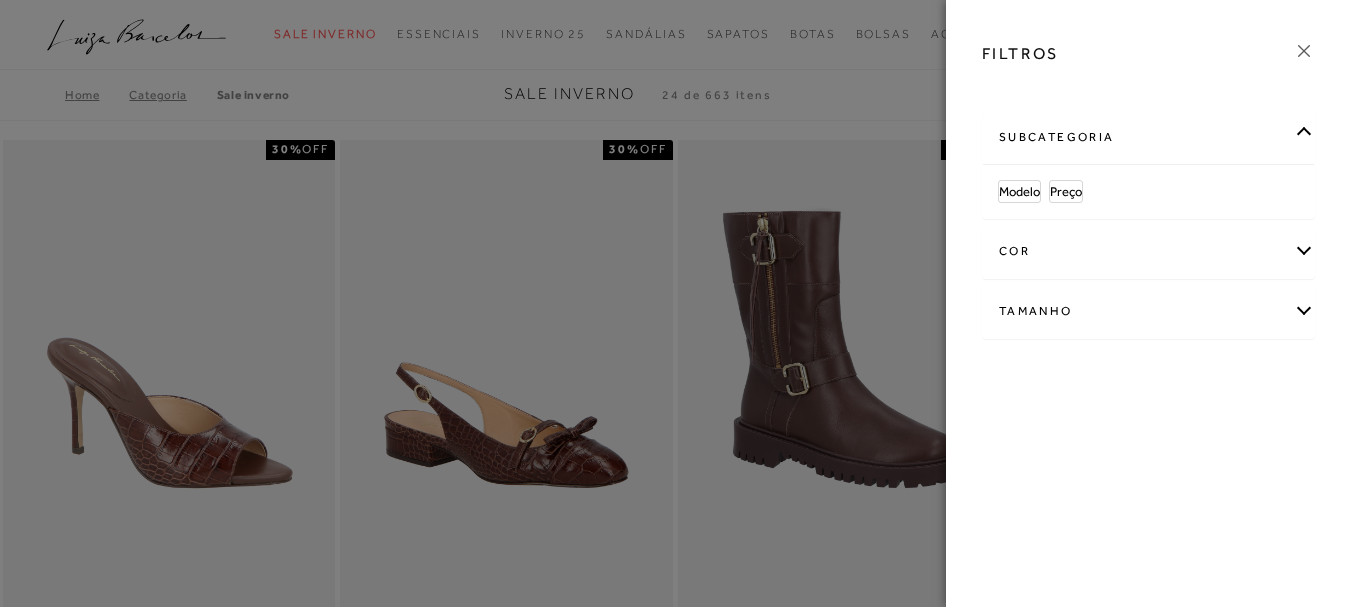 click on "Tamanho" at bounding box center (1148, 311) 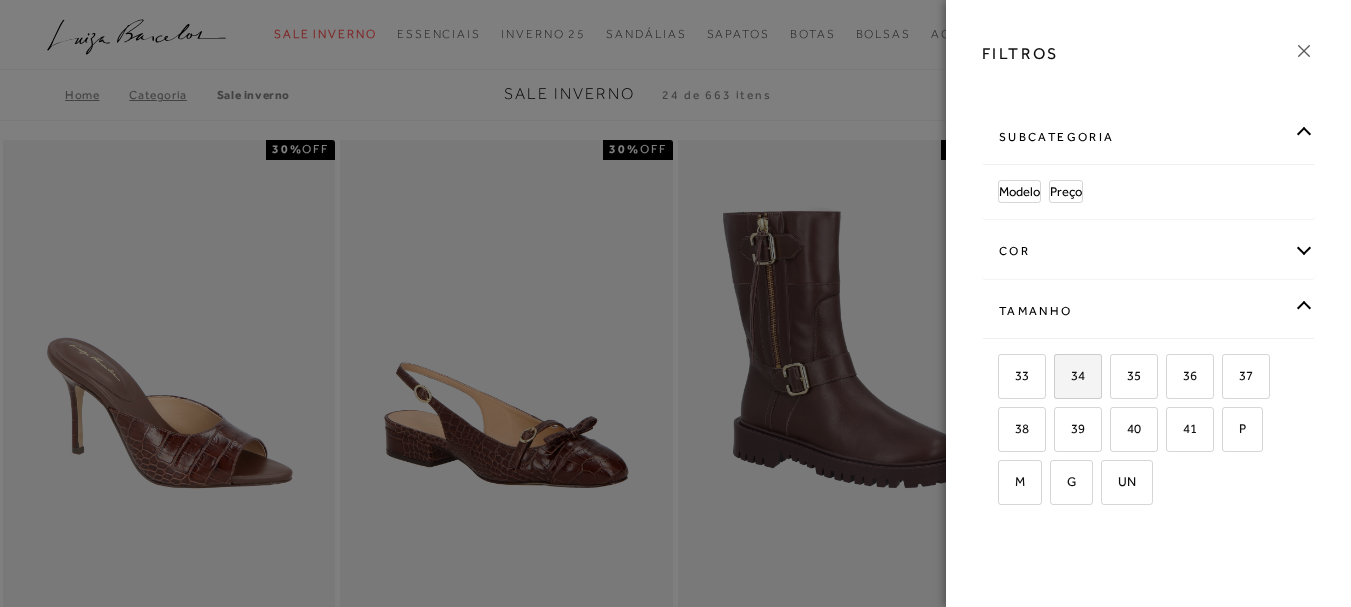 click on "34" at bounding box center (1078, 376) 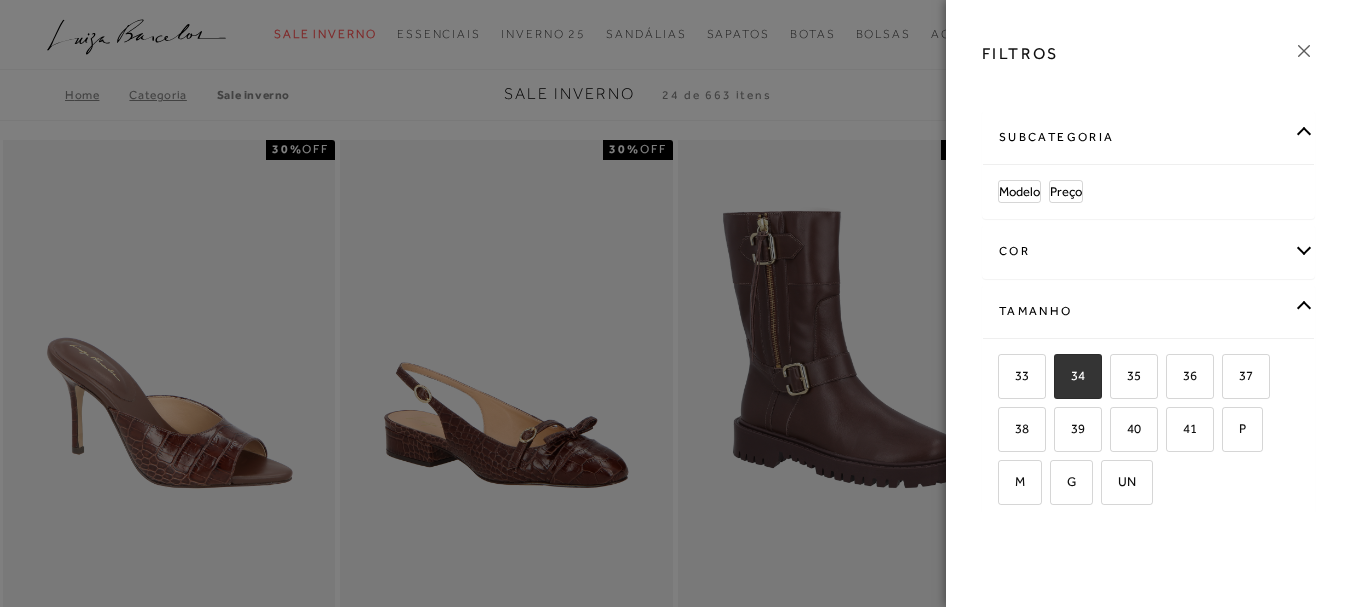 checkbox on "true" 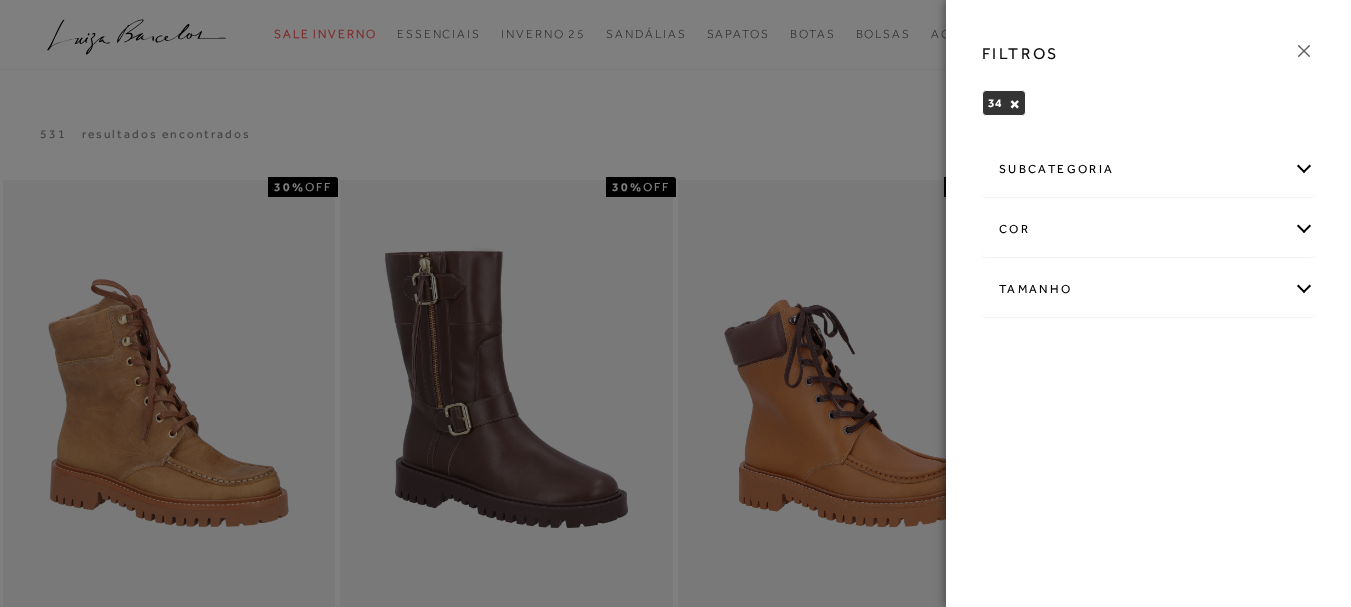 click at bounding box center (675, 303) 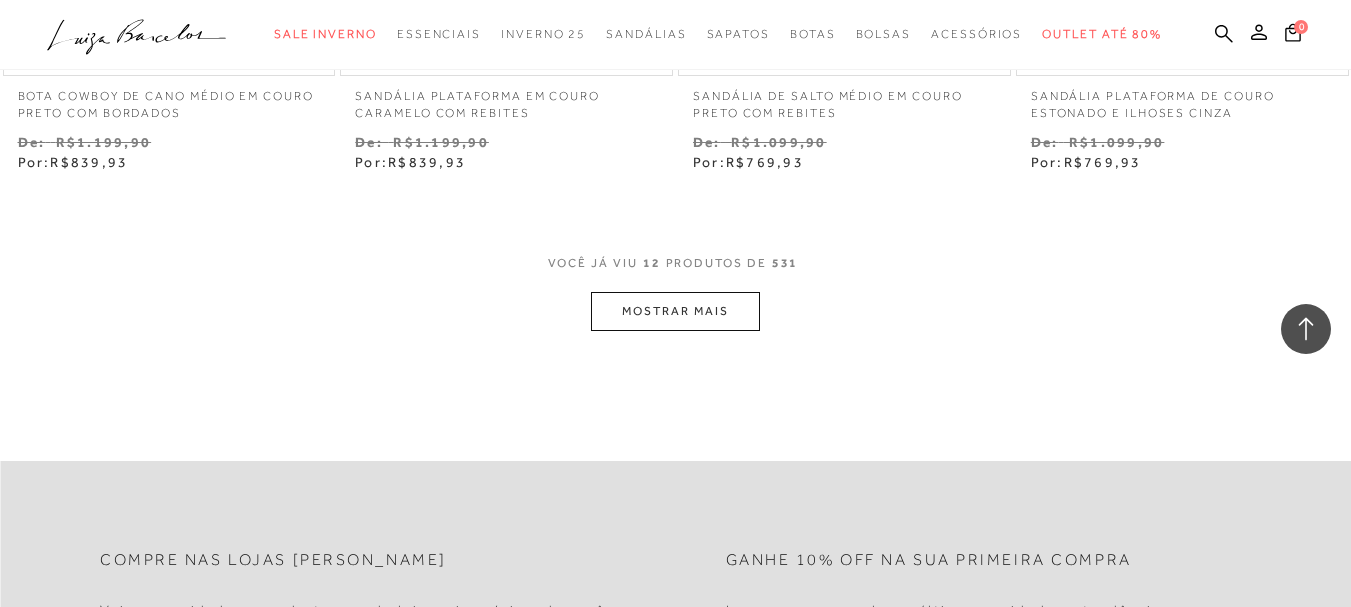 scroll, scrollTop: 1966, scrollLeft: 0, axis: vertical 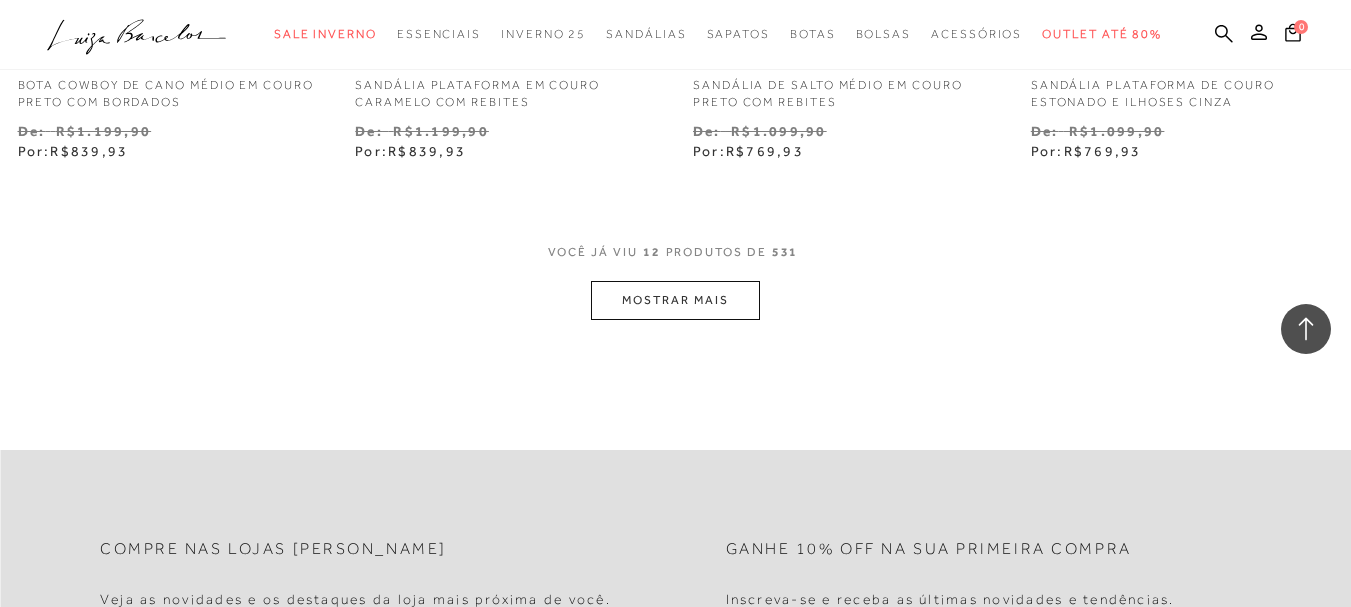 click on "MOSTRAR MAIS" at bounding box center [675, 300] 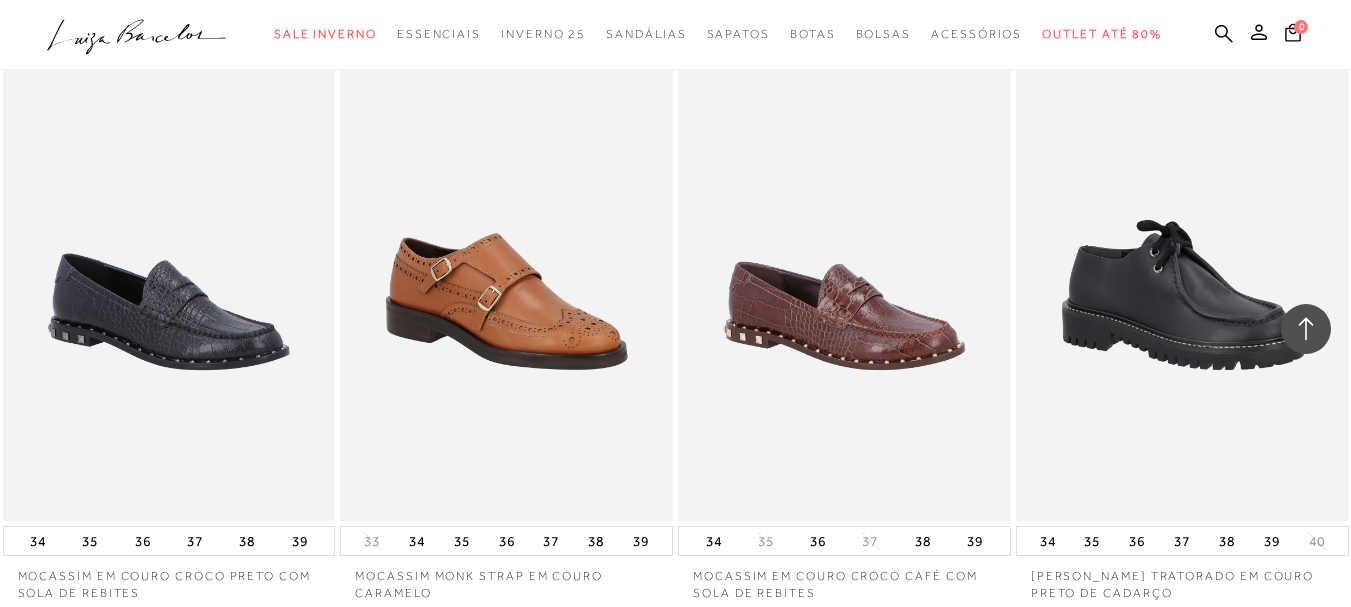 scroll, scrollTop: 3461, scrollLeft: 0, axis: vertical 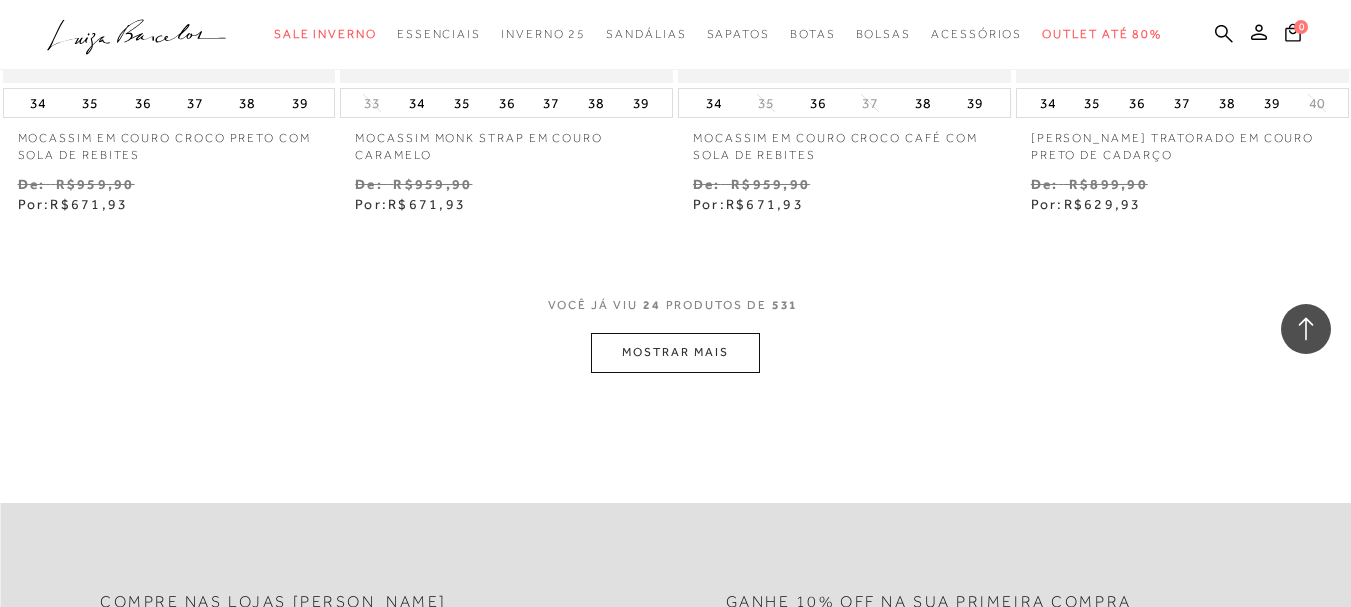 click on "MOSTRAR MAIS" at bounding box center (675, 352) 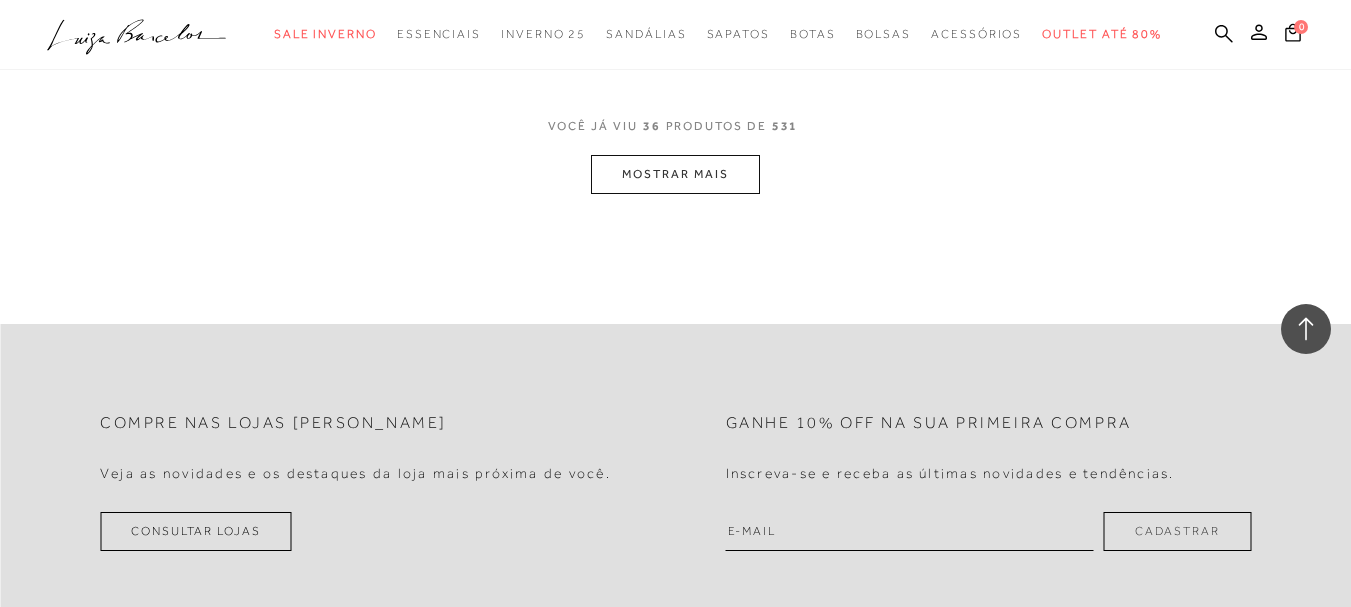 scroll, scrollTop: 6064, scrollLeft: 0, axis: vertical 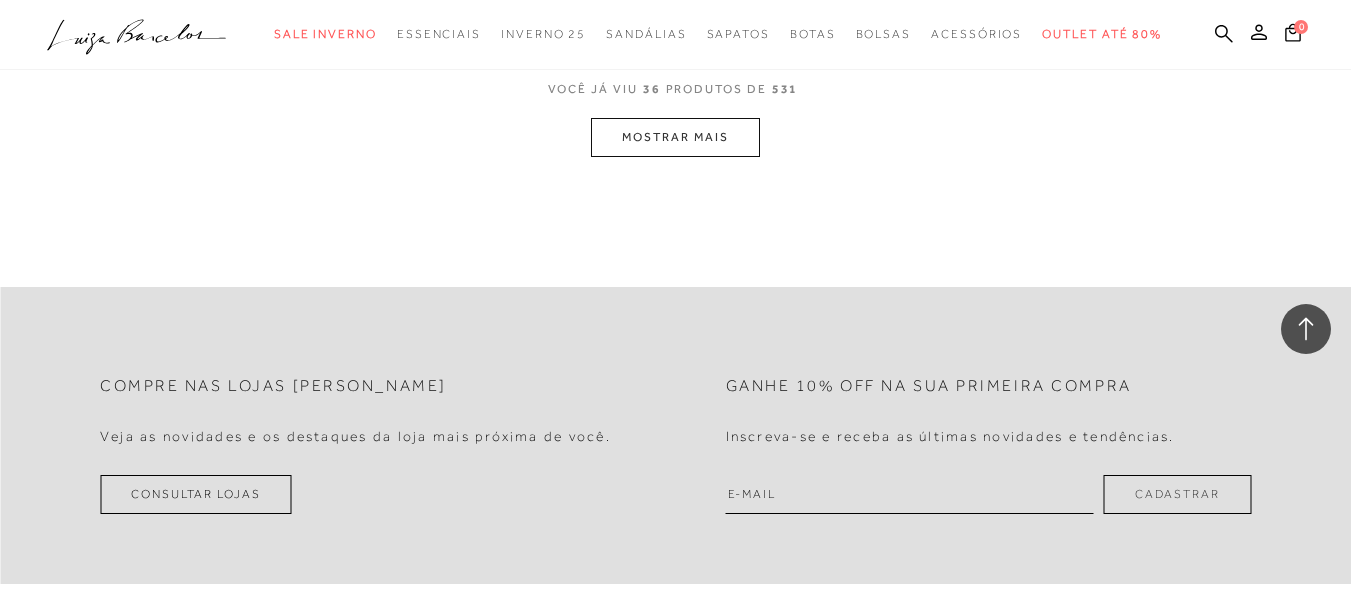 click on "MOSTRAR MAIS" at bounding box center (675, 137) 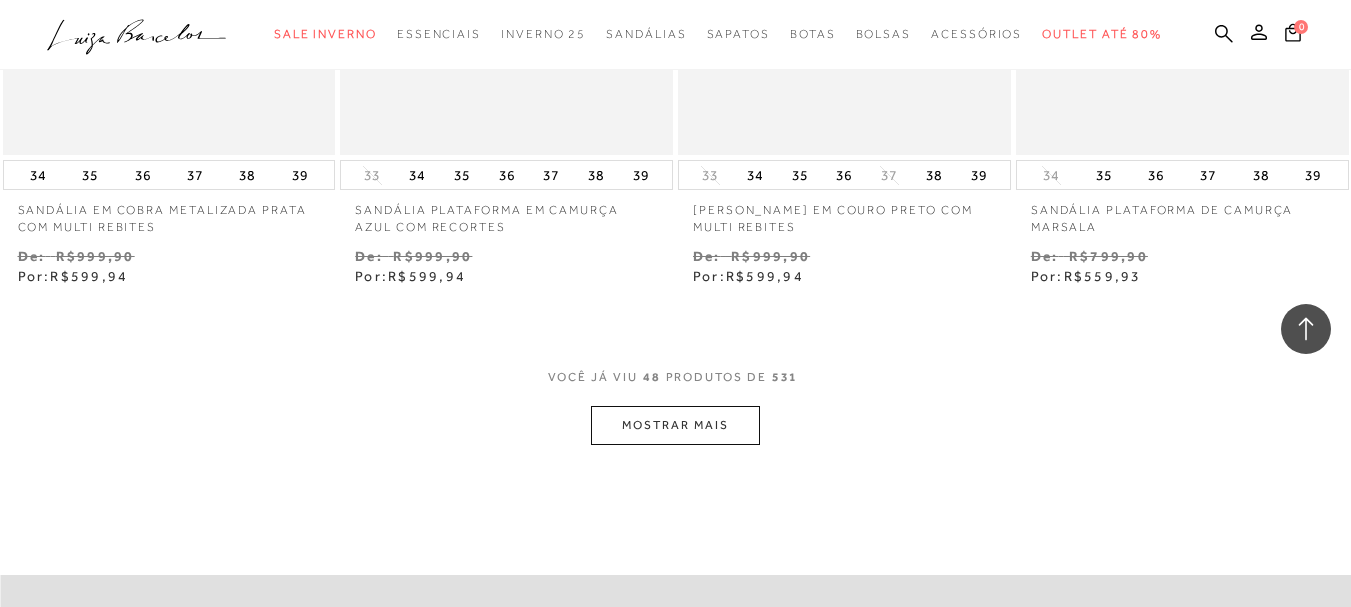 scroll, scrollTop: 7790, scrollLeft: 0, axis: vertical 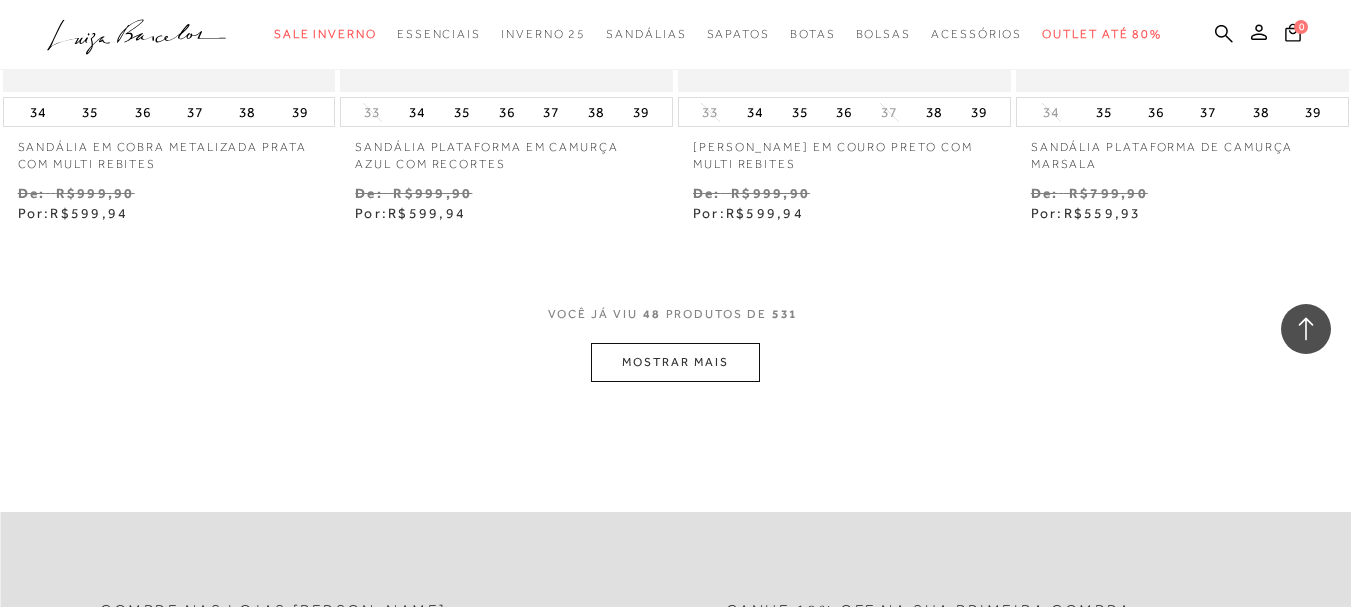 click on "MOSTRAR MAIS" at bounding box center [675, 362] 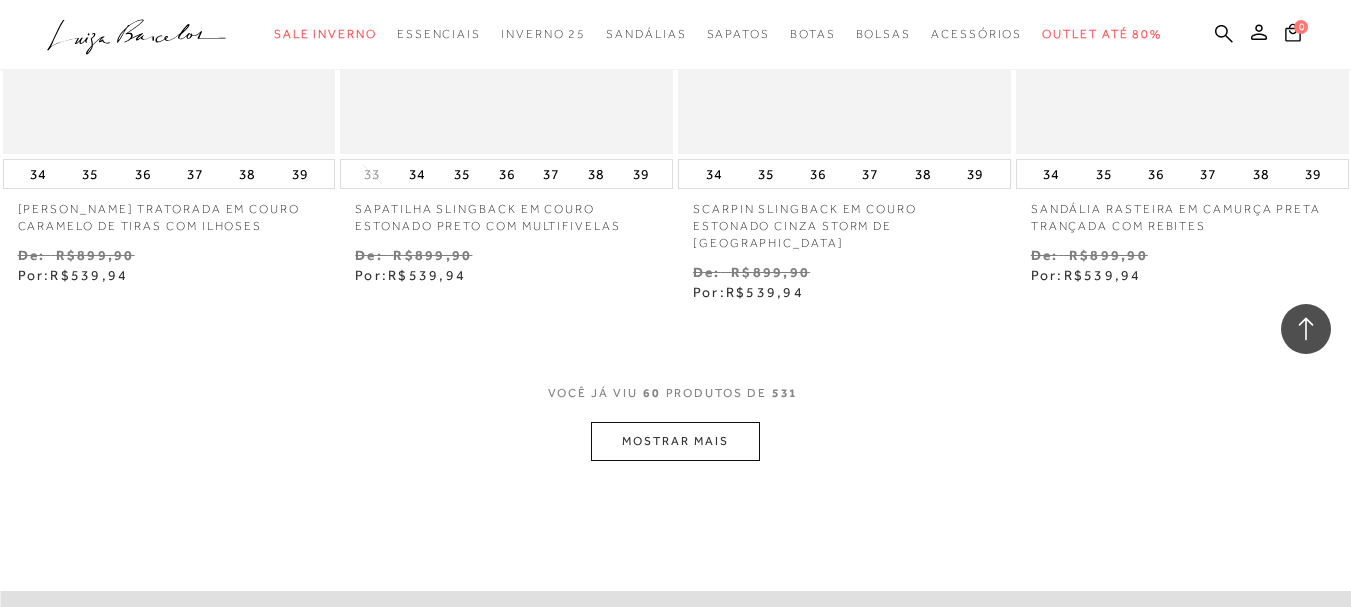 scroll, scrollTop: 9717, scrollLeft: 0, axis: vertical 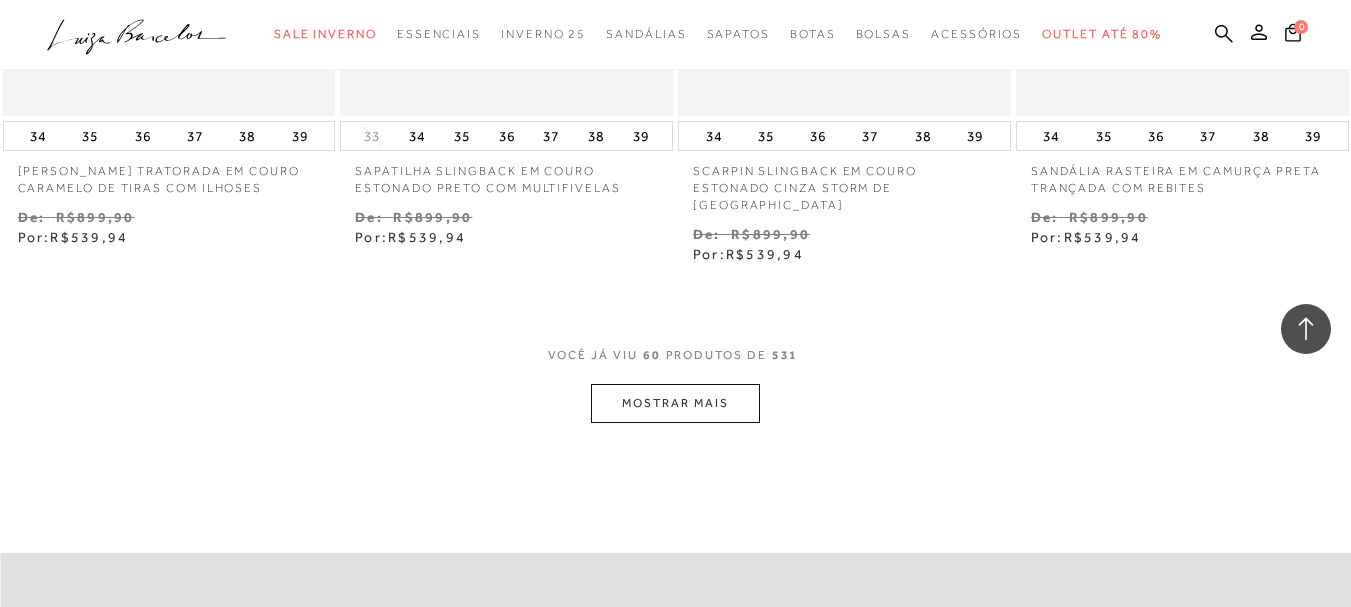 click on "MOSTRAR MAIS" at bounding box center (675, 403) 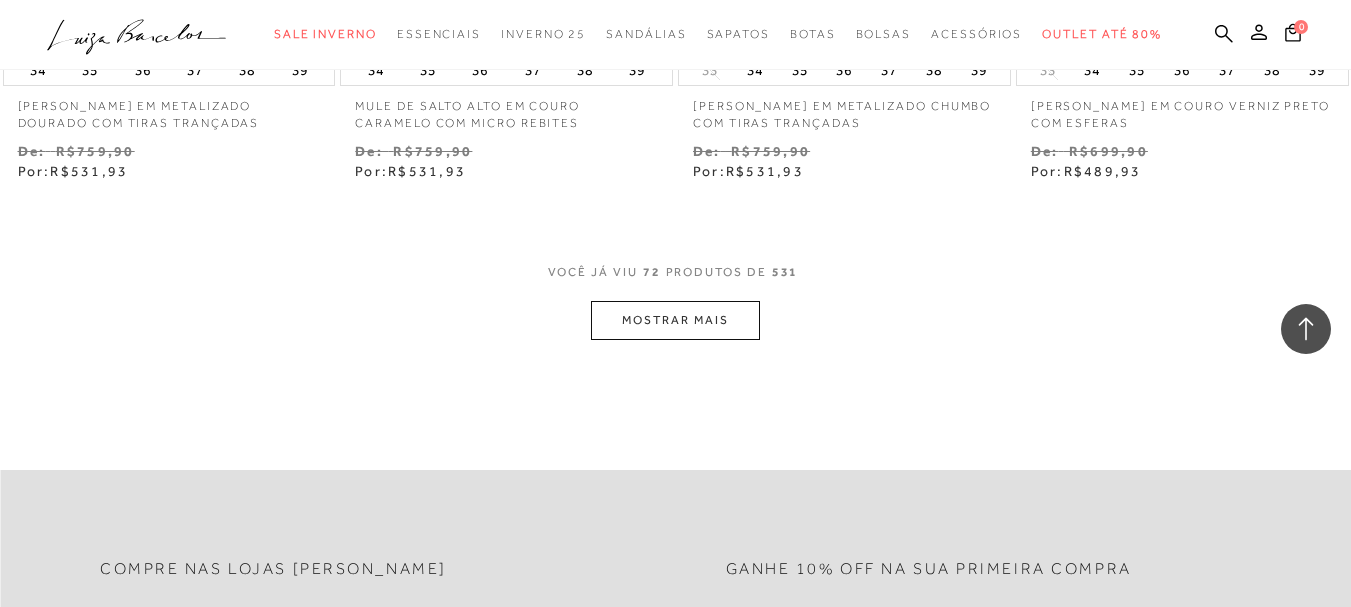 scroll, scrollTop: 11830, scrollLeft: 0, axis: vertical 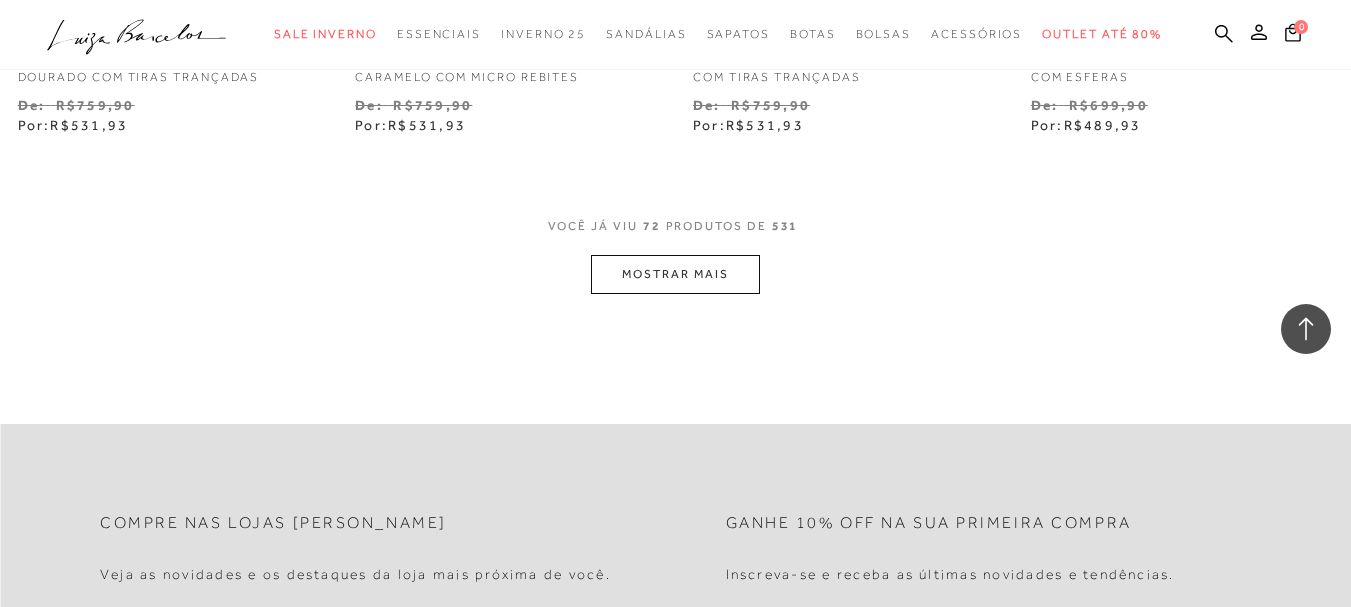 click on "MOSTRAR MAIS" at bounding box center (675, 274) 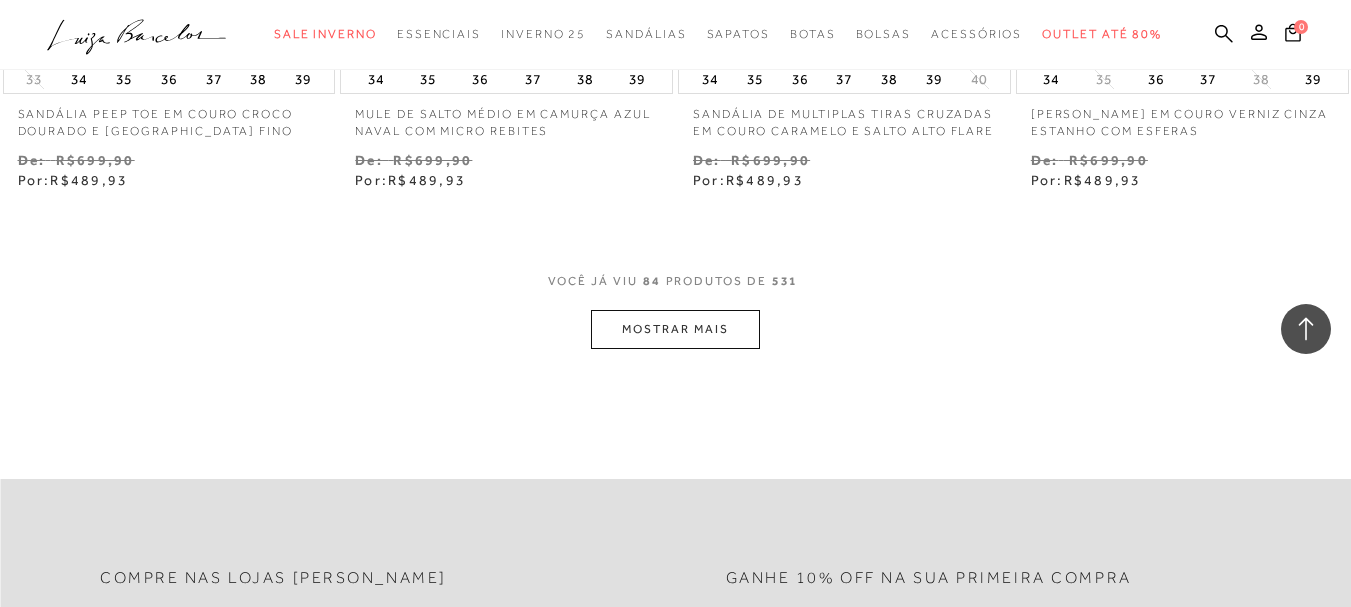 scroll, scrollTop: 13795, scrollLeft: 0, axis: vertical 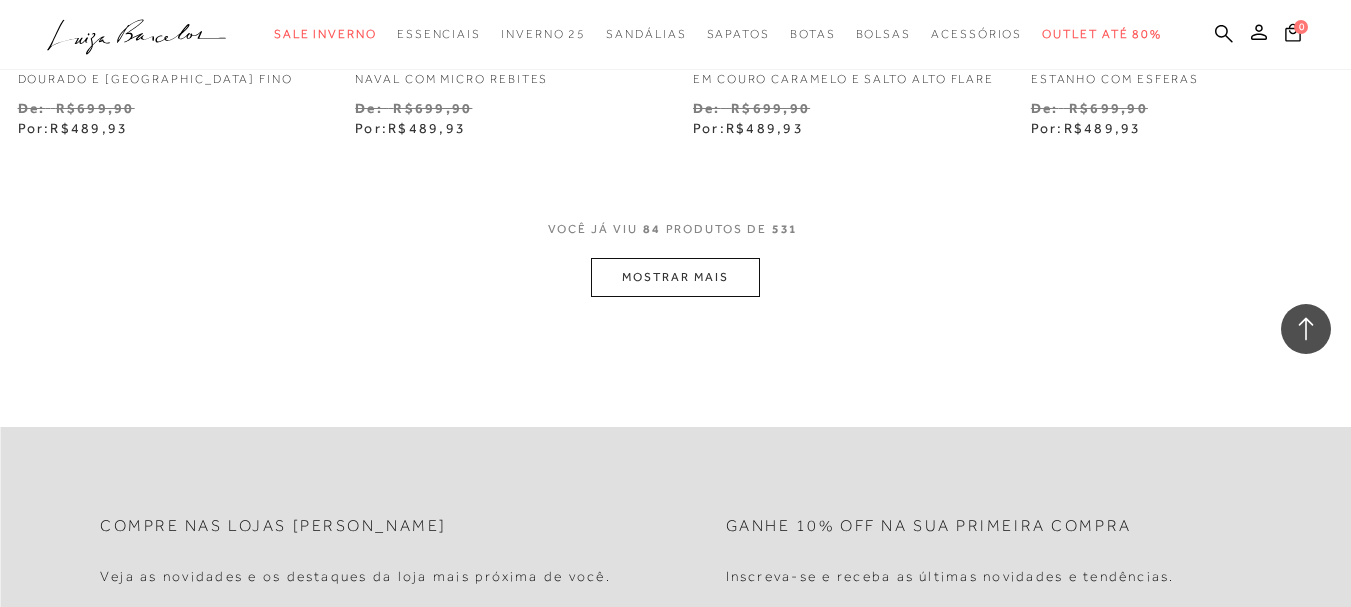 click on "MOSTRAR MAIS" at bounding box center [675, 277] 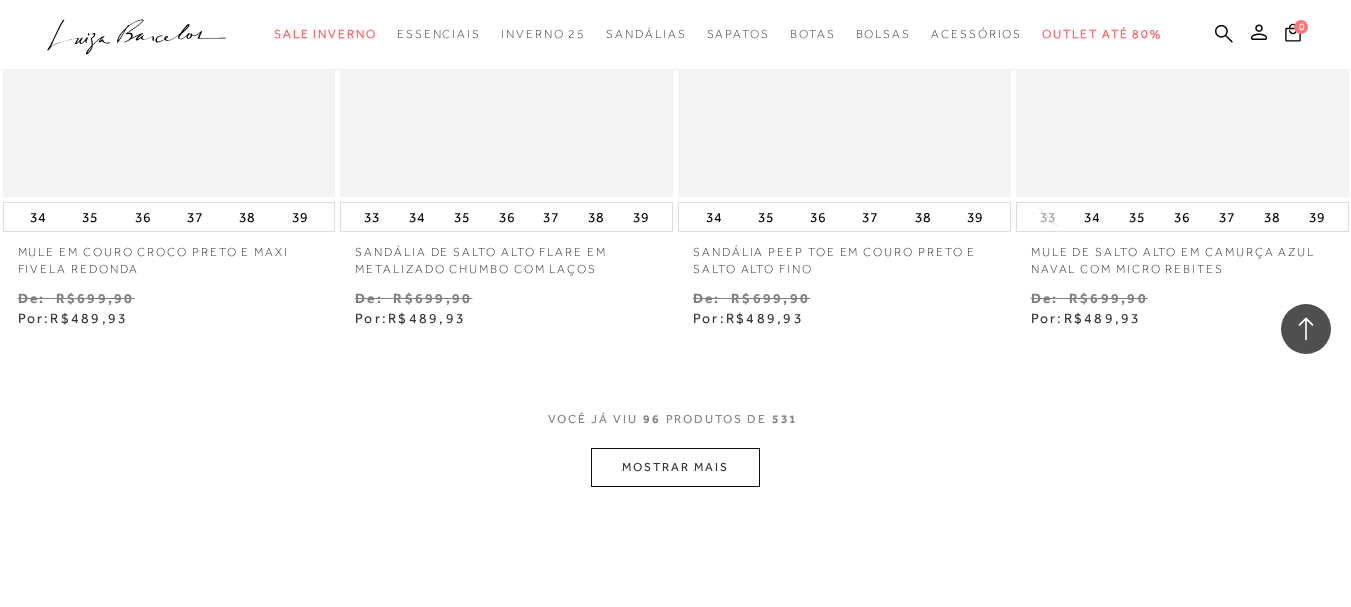 scroll, scrollTop: 15662, scrollLeft: 0, axis: vertical 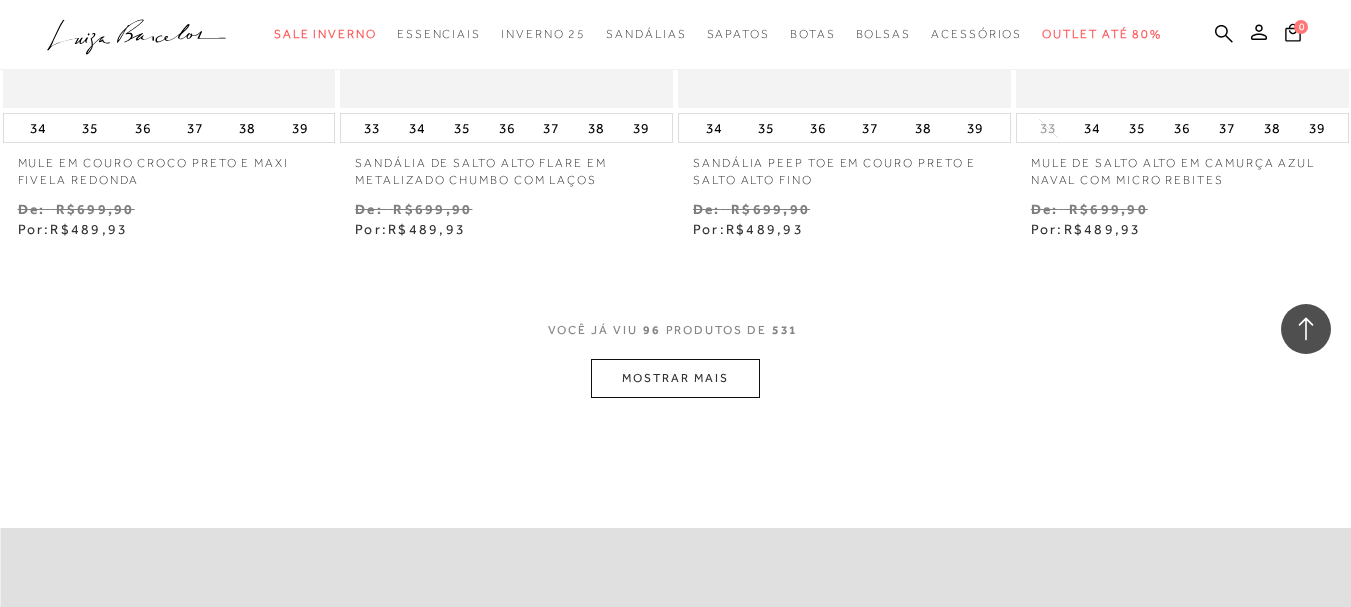 click on "MOSTRAR MAIS" at bounding box center (675, 378) 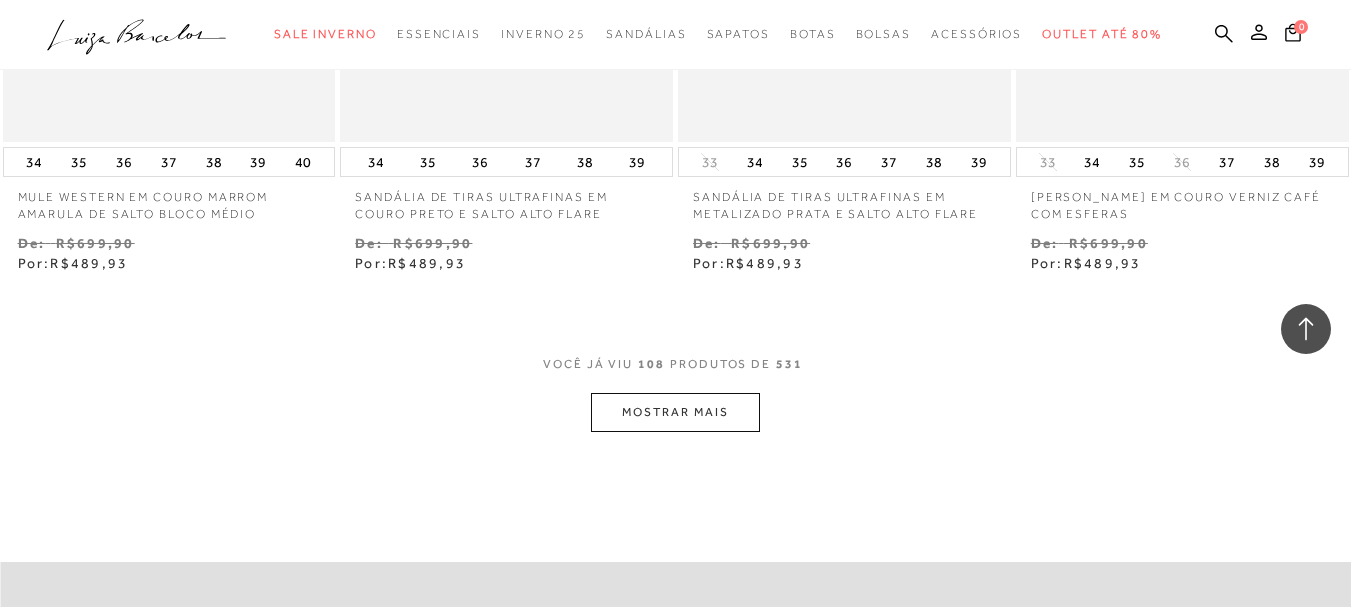 scroll, scrollTop: 17612, scrollLeft: 0, axis: vertical 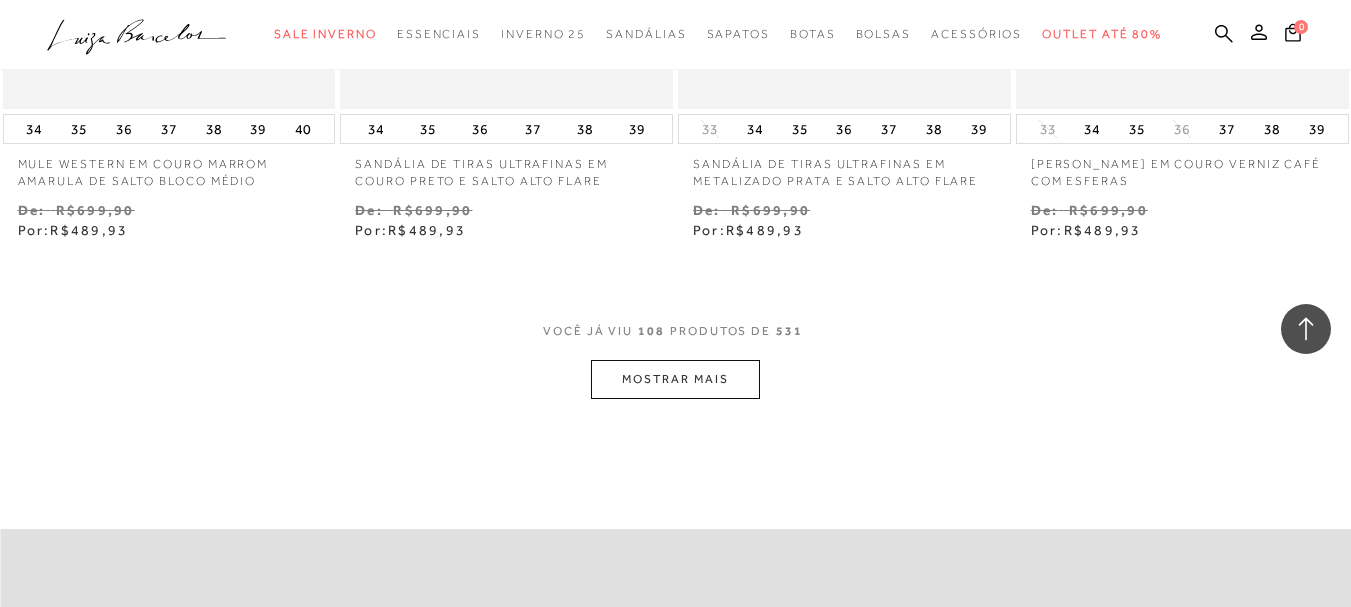 click on "MOSTRAR MAIS" at bounding box center [675, 379] 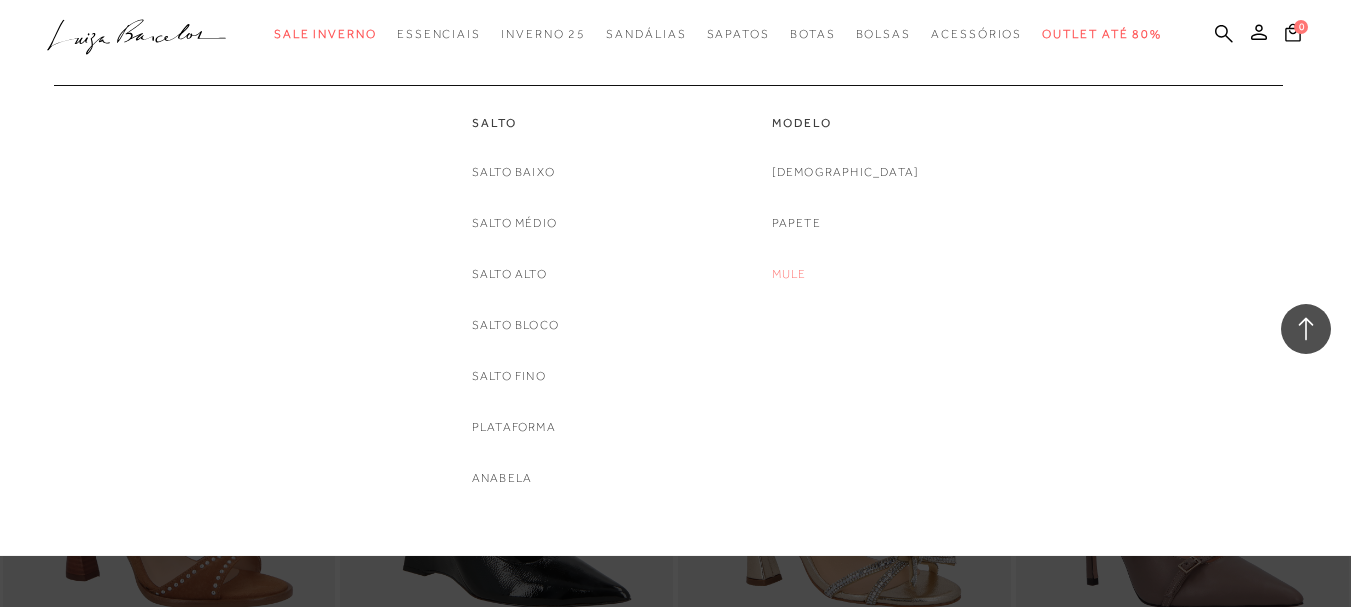 click on "Mule" at bounding box center [789, 274] 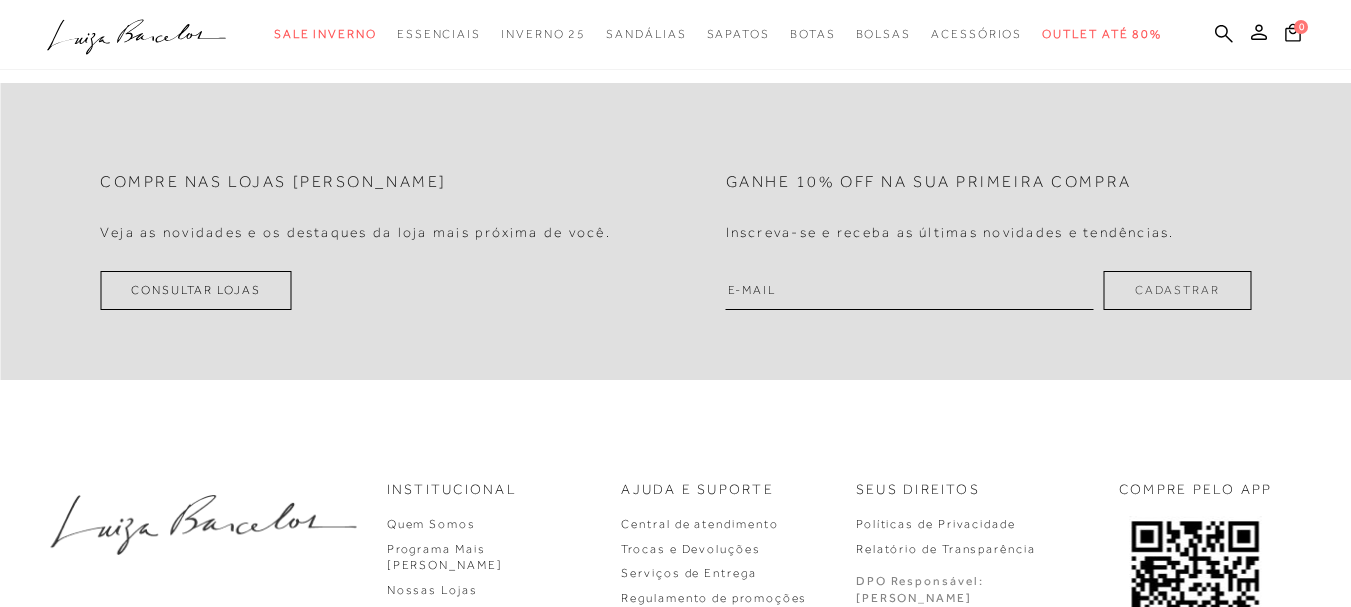 scroll, scrollTop: 0, scrollLeft: 0, axis: both 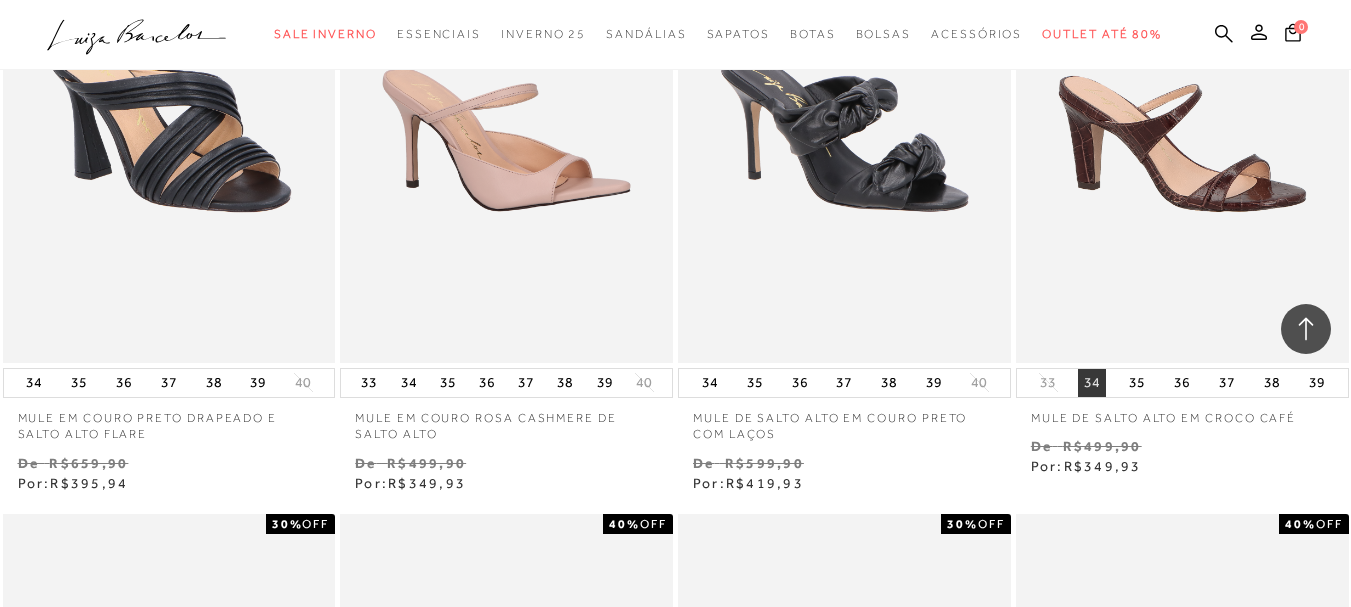 click on "34" at bounding box center (1092, 383) 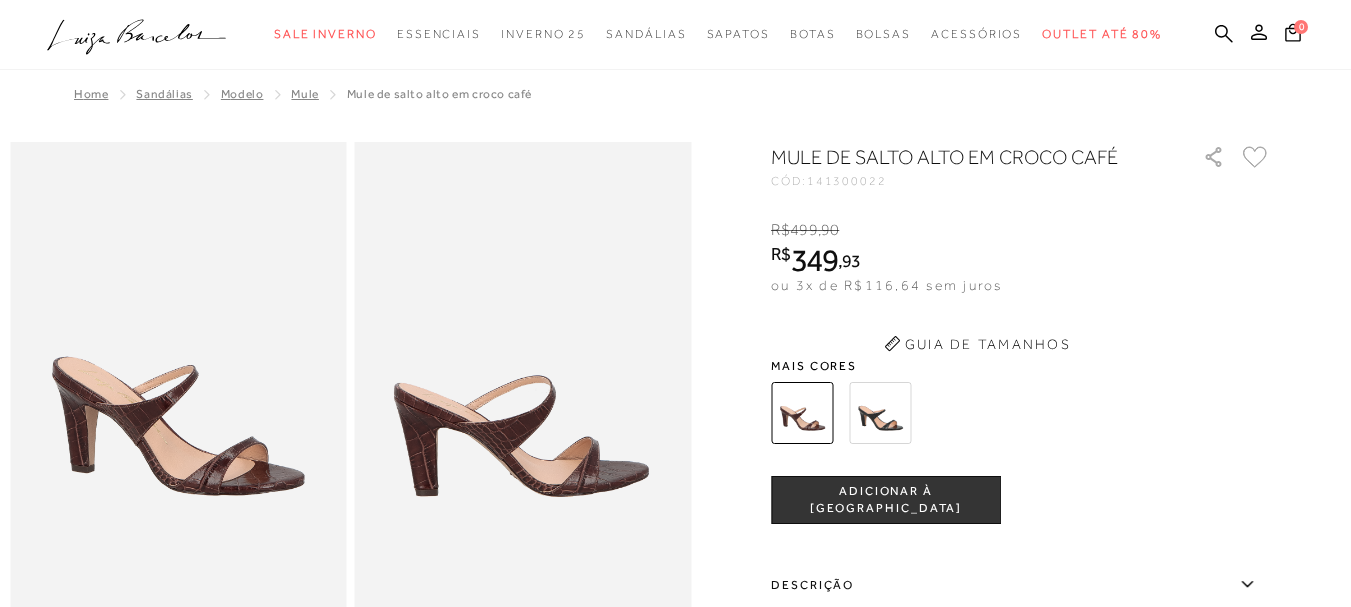 scroll, scrollTop: 0, scrollLeft: 0, axis: both 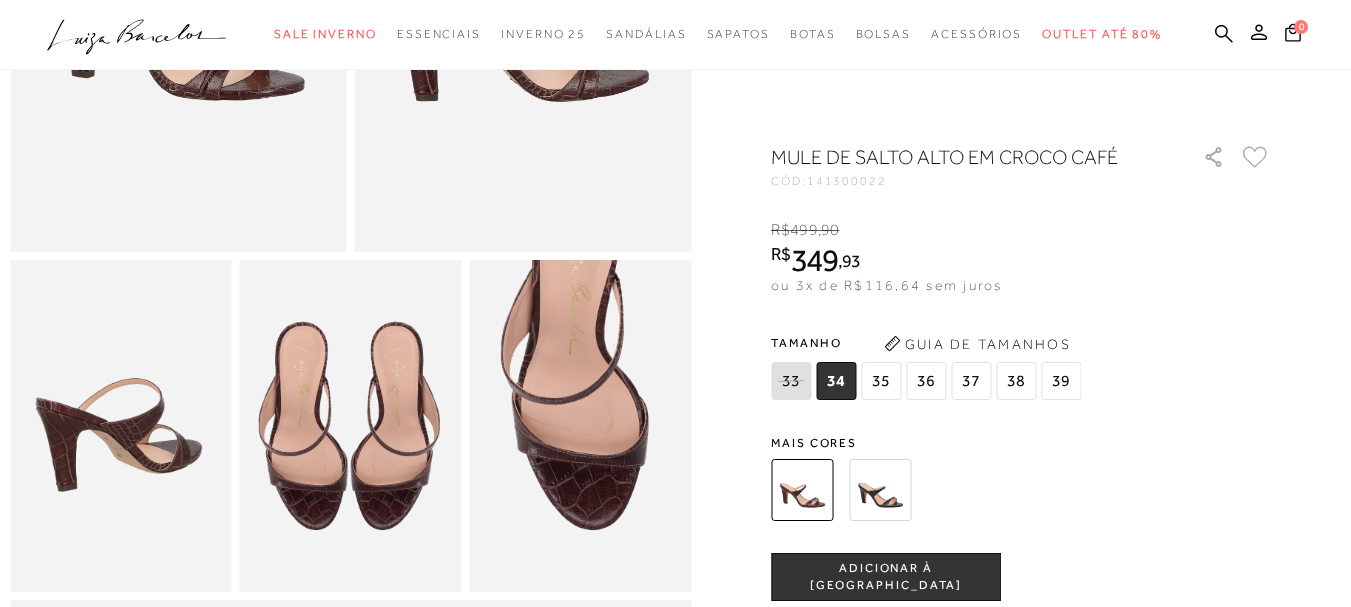 click on "ADICIONAR À SACOLA" at bounding box center [886, 577] 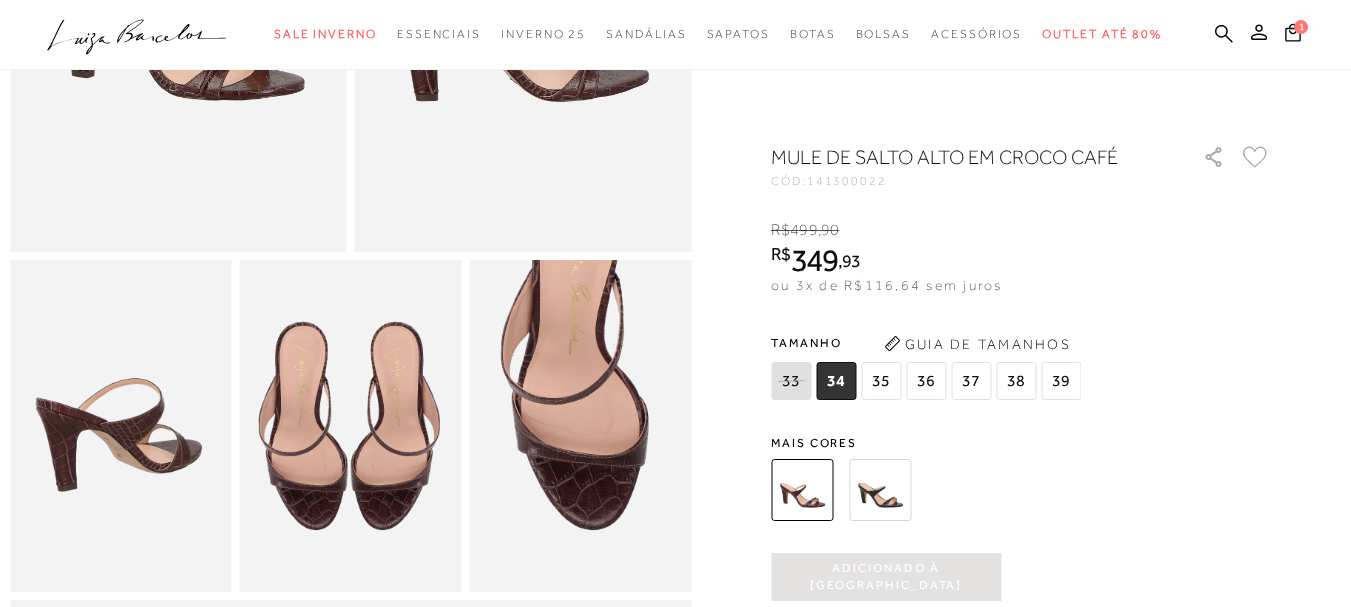 scroll, scrollTop: 0, scrollLeft: 0, axis: both 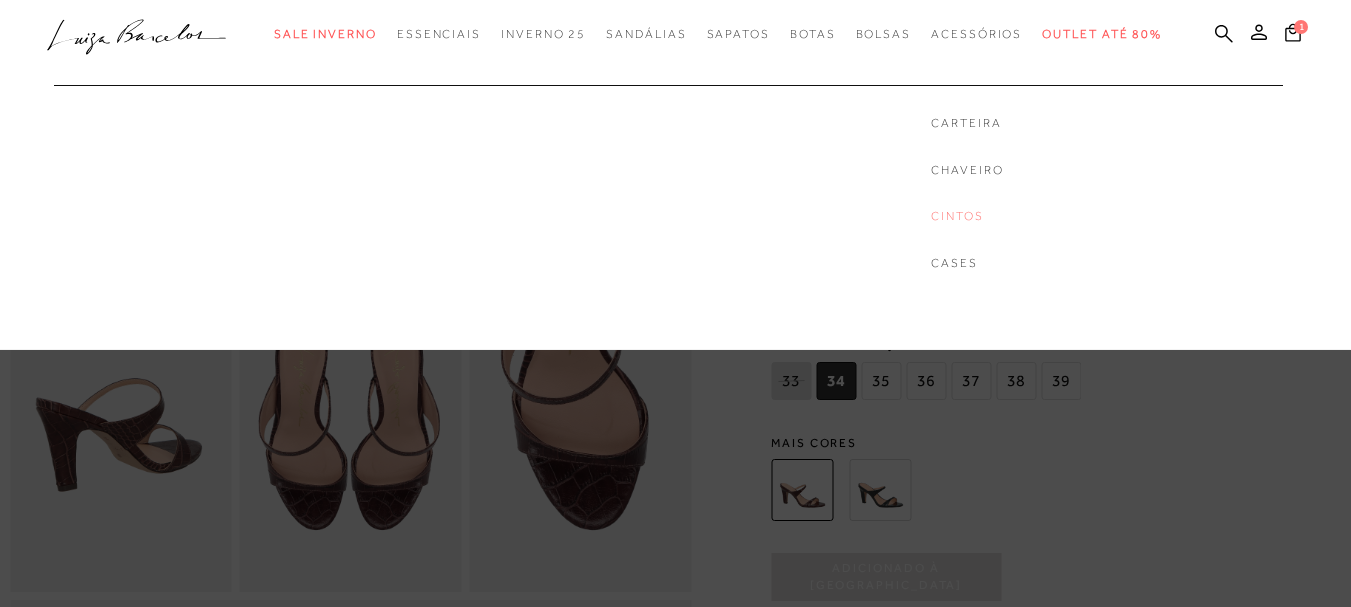click on "Cintos" at bounding box center [967, 216] 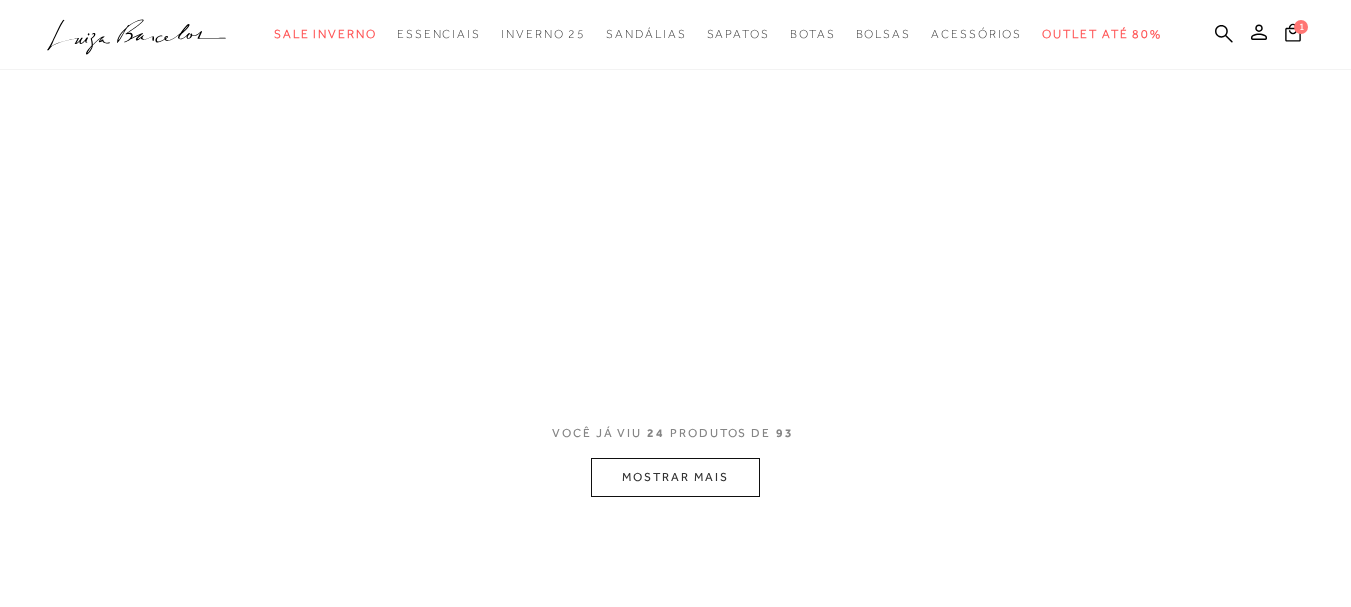 scroll, scrollTop: 0, scrollLeft: 0, axis: both 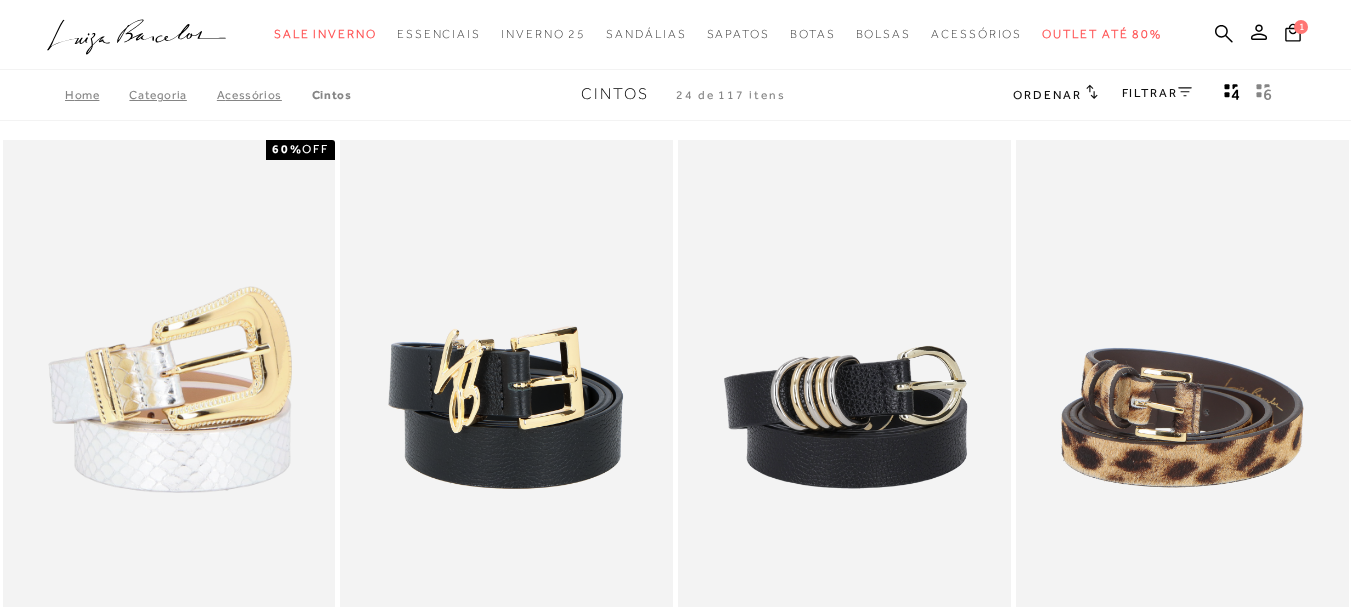 click on "FILTRAR" at bounding box center [1157, 95] 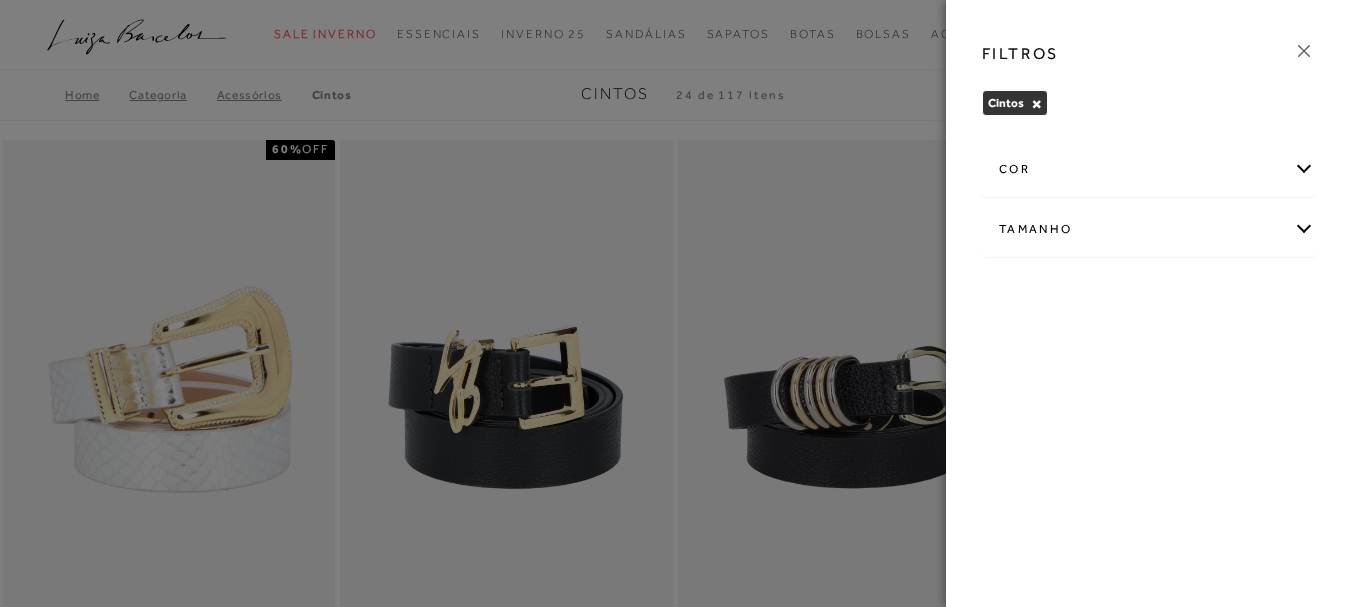 click on "Tamanho" at bounding box center [1148, 229] 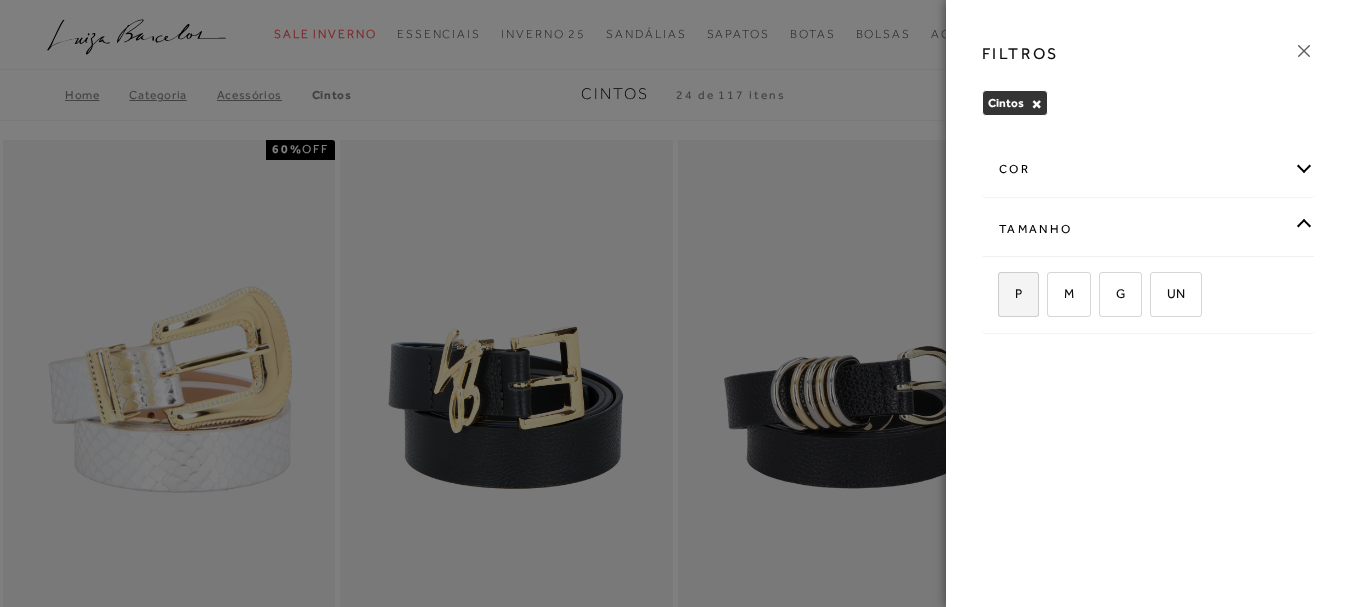 click on "P" at bounding box center [1018, 294] 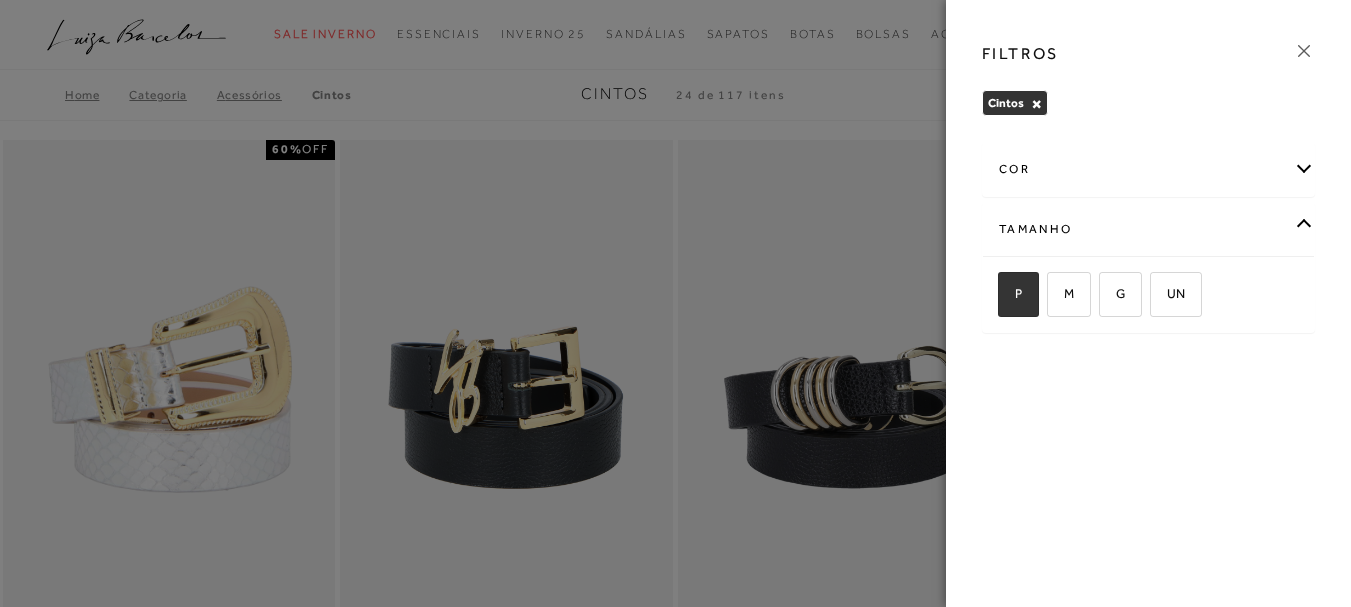 checkbox on "true" 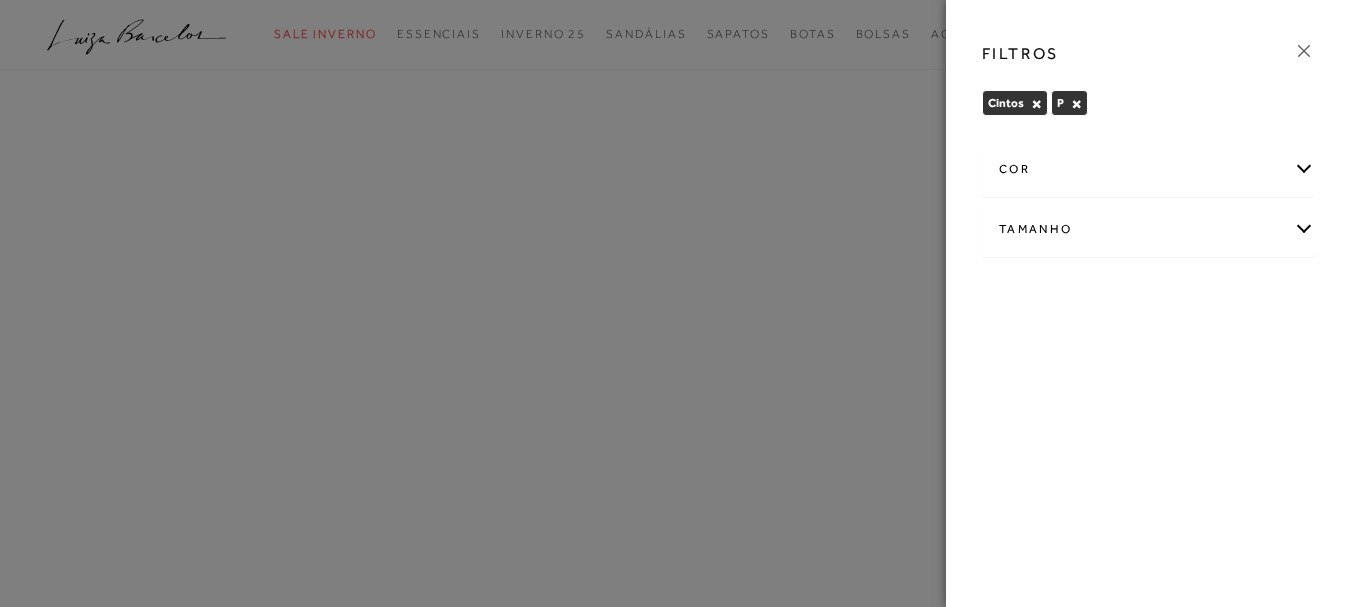 click on "Tamanho" at bounding box center [1148, 229] 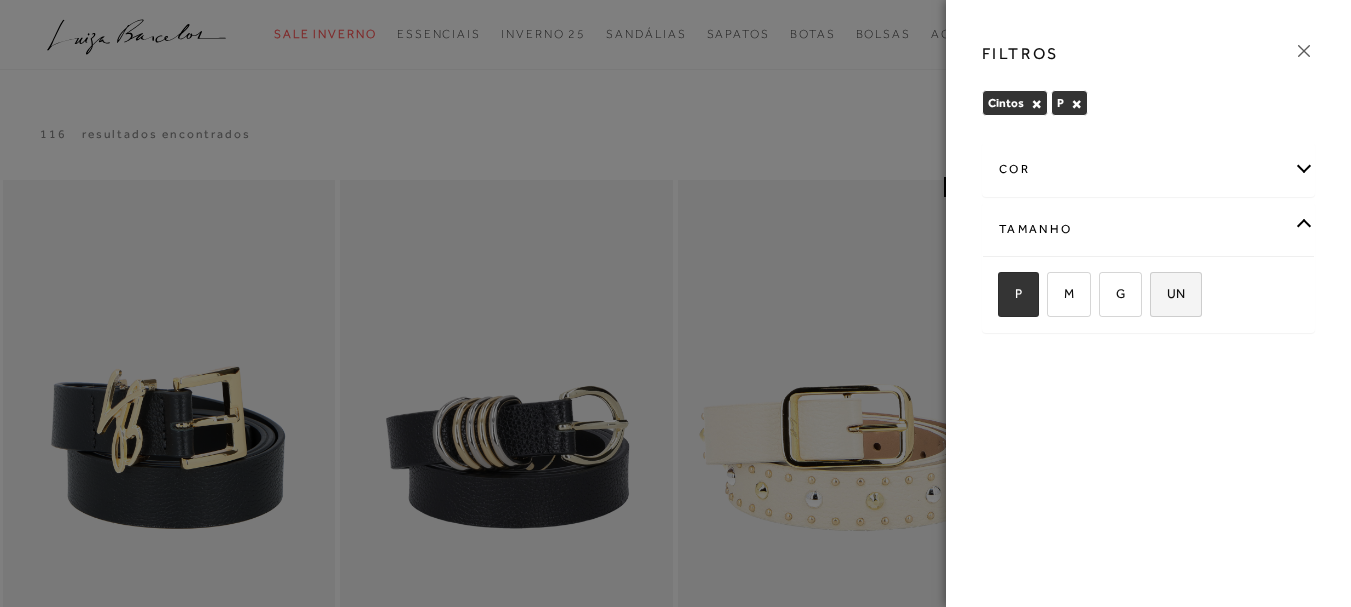 click on "UN" at bounding box center (1168, 293) 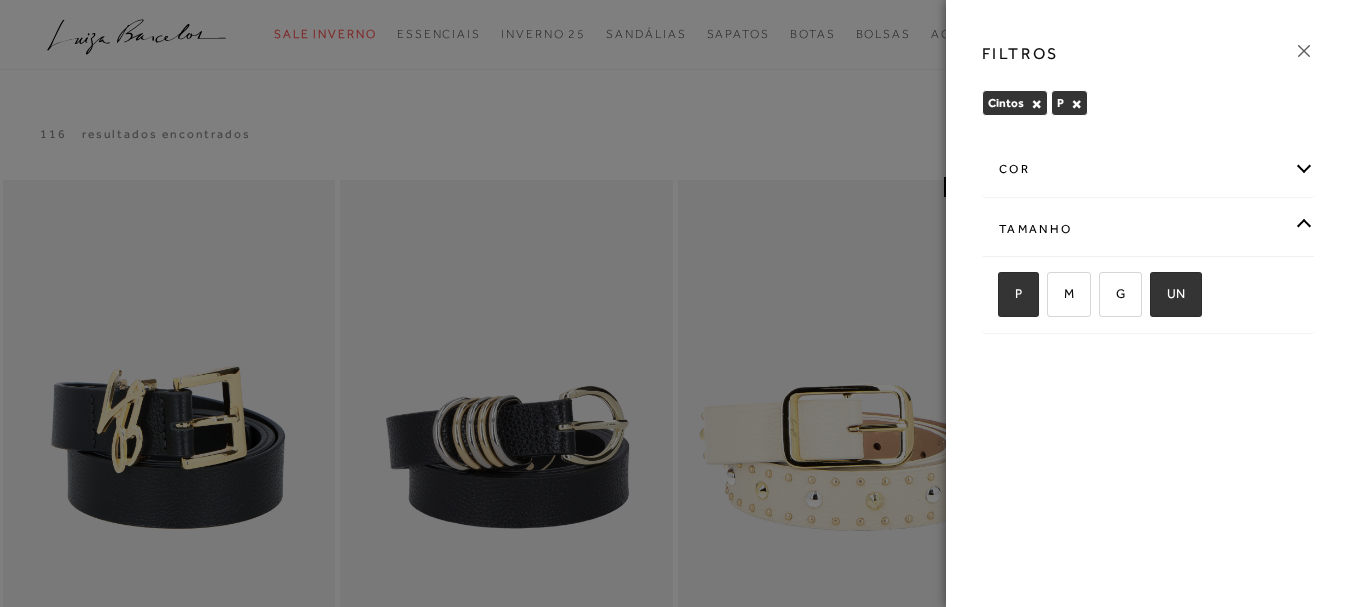 checkbox on "true" 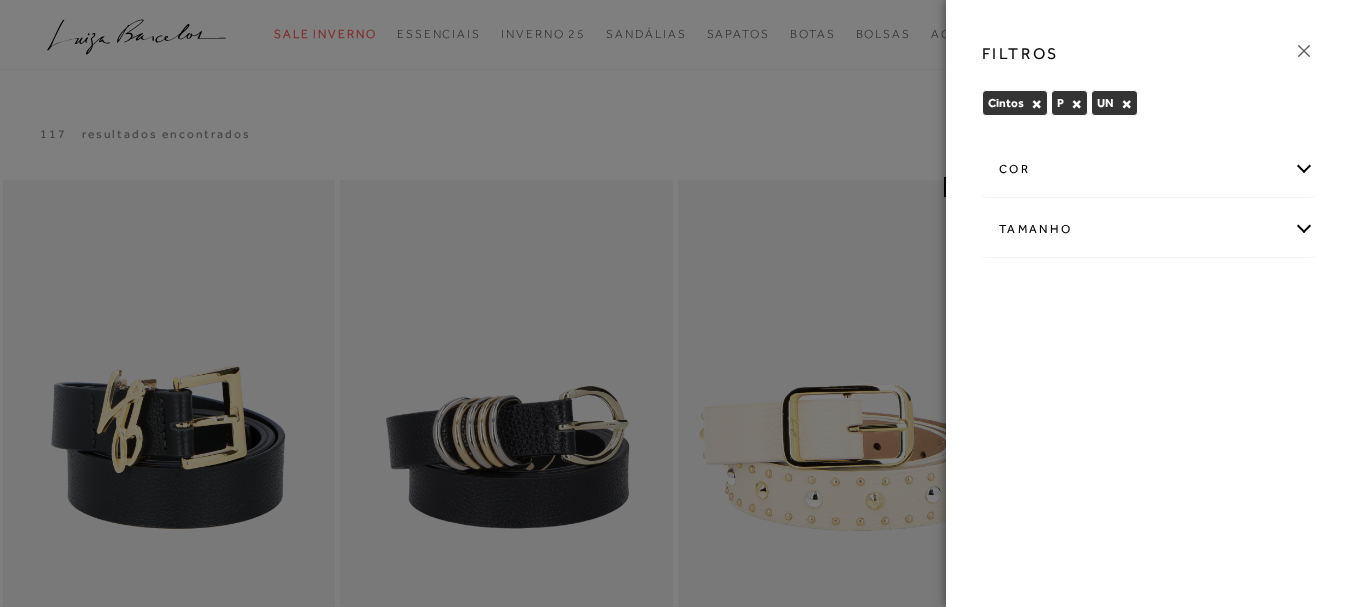 click on "cor" at bounding box center [1148, 169] 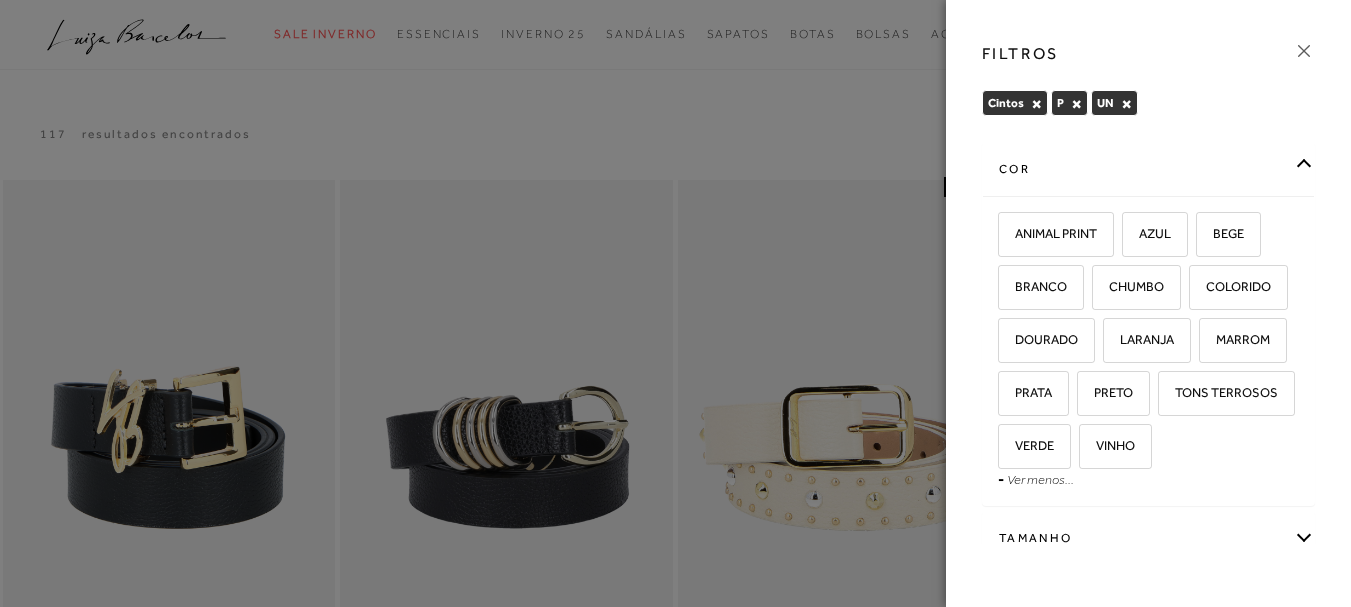 click 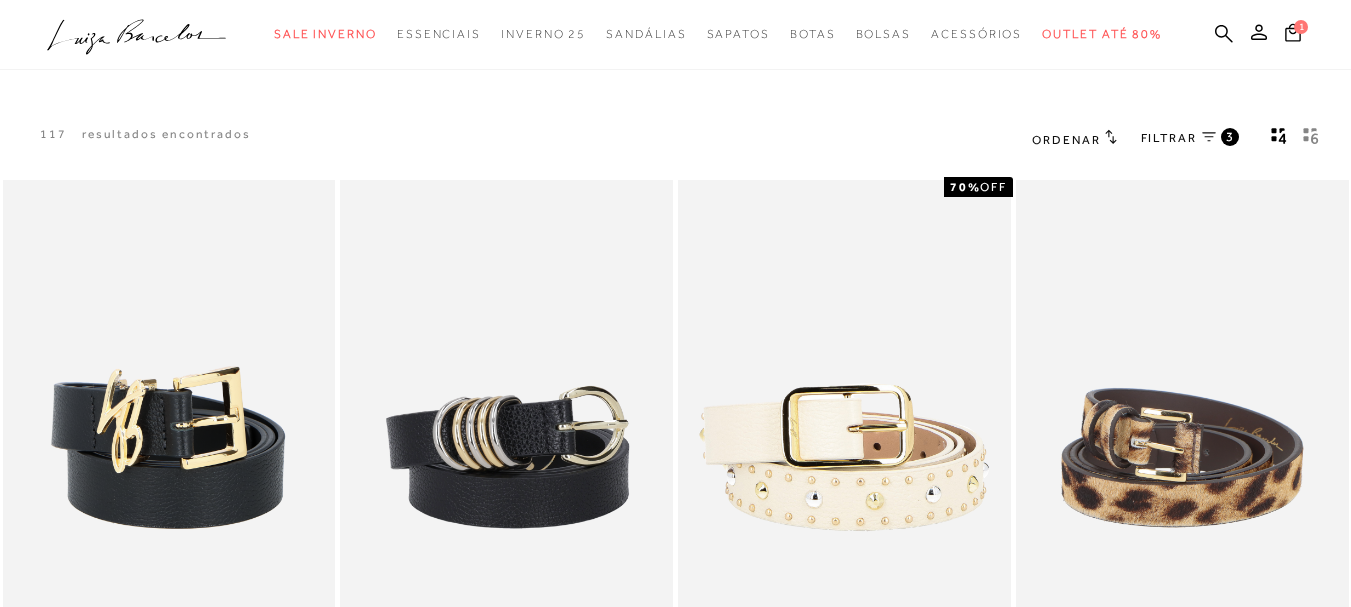 click on "Ordenar" at bounding box center (1066, 140) 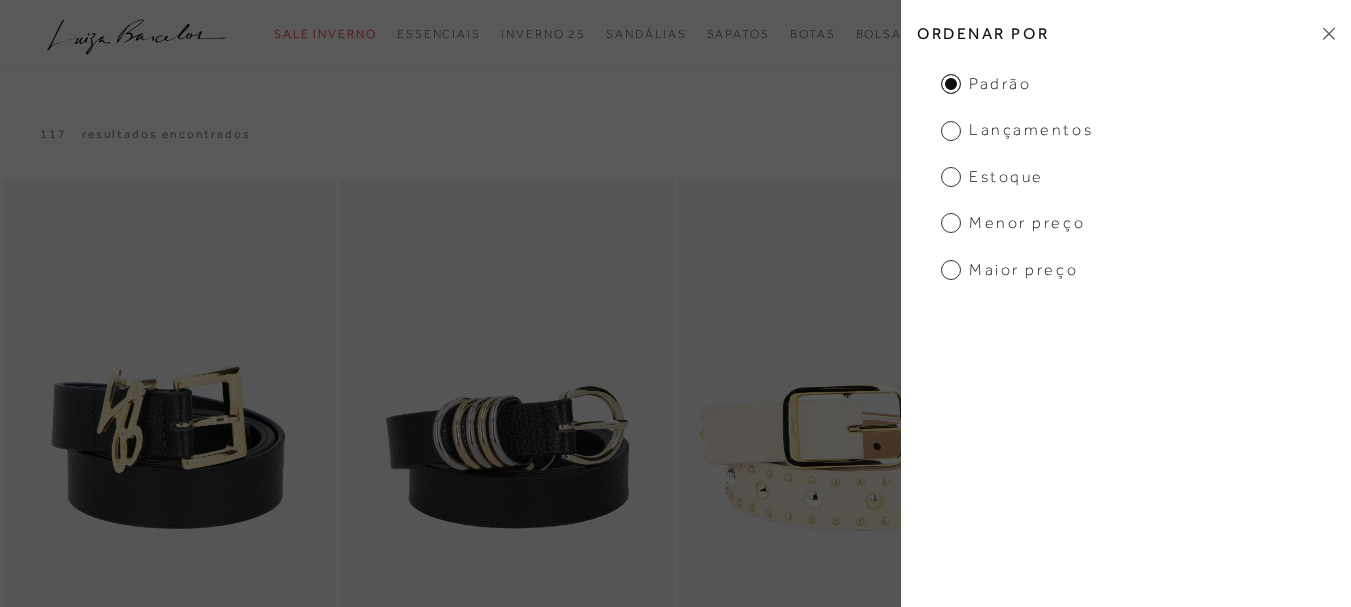 click on "Menor Preço" at bounding box center (1013, 223) 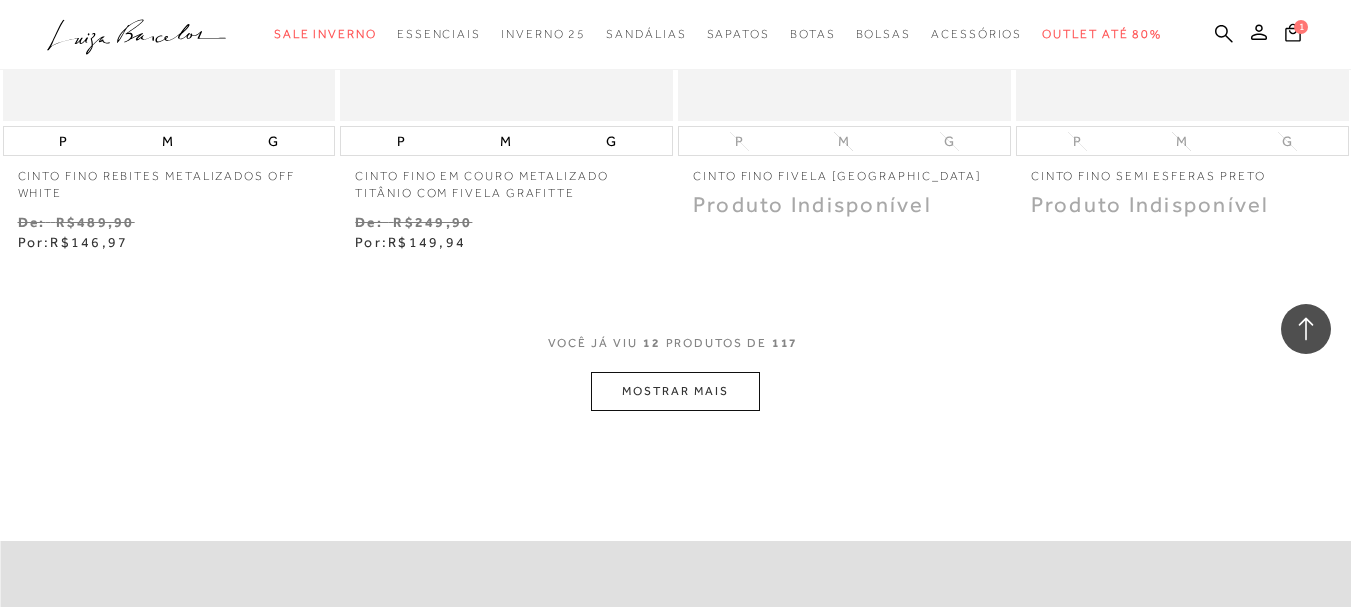 scroll, scrollTop: 1863, scrollLeft: 0, axis: vertical 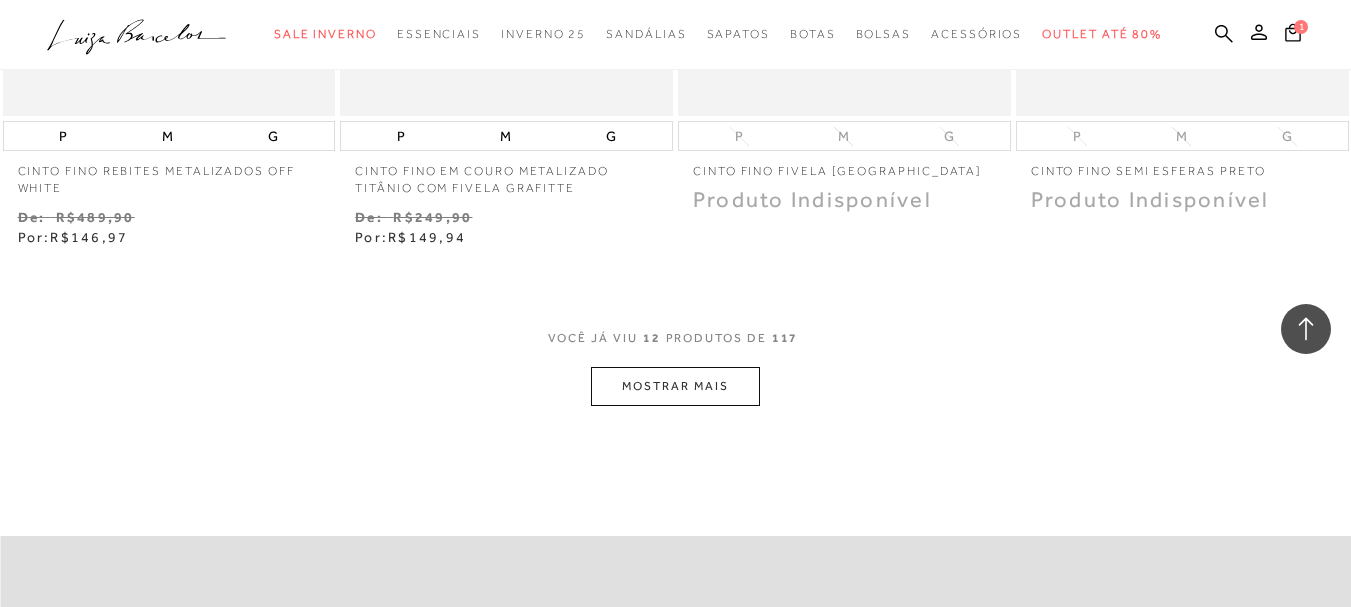 click on "MOSTRAR MAIS" at bounding box center (675, 386) 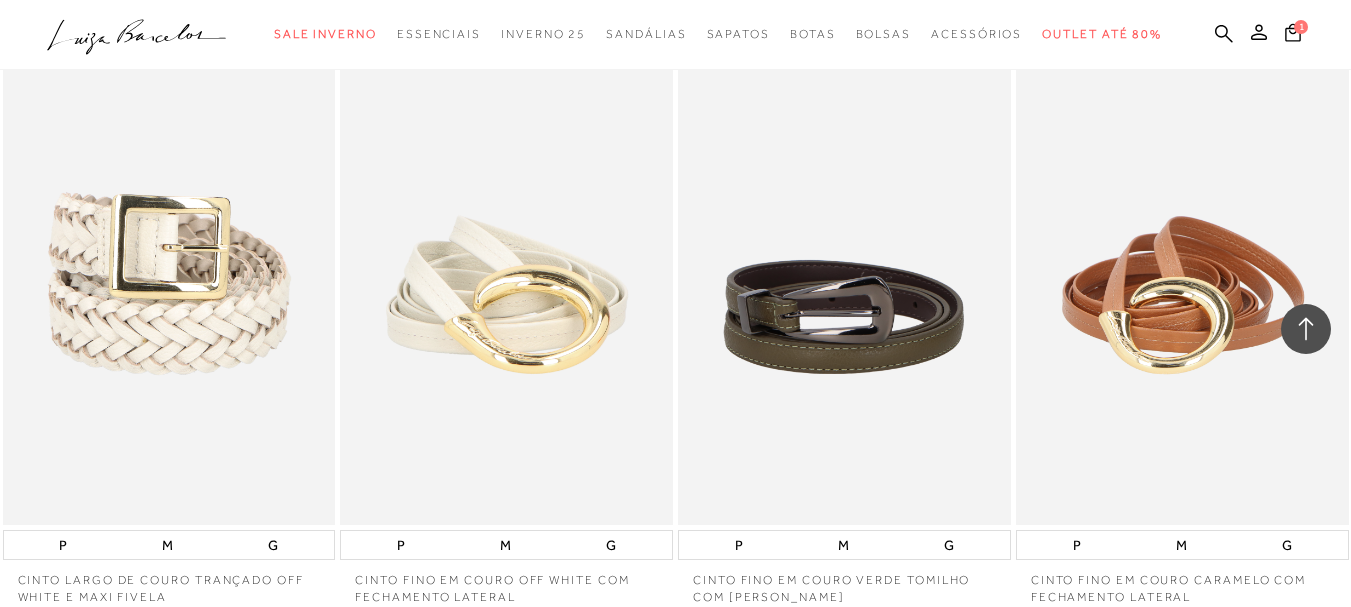 scroll, scrollTop: 2800, scrollLeft: 0, axis: vertical 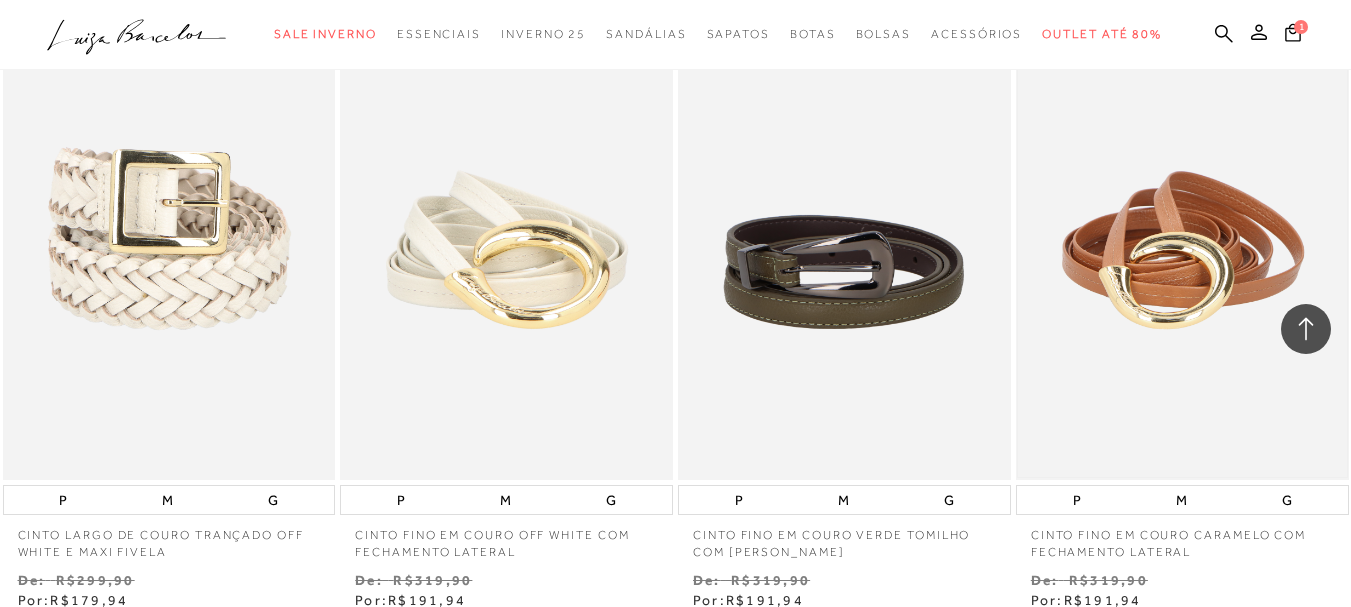 click at bounding box center [1182, 230] 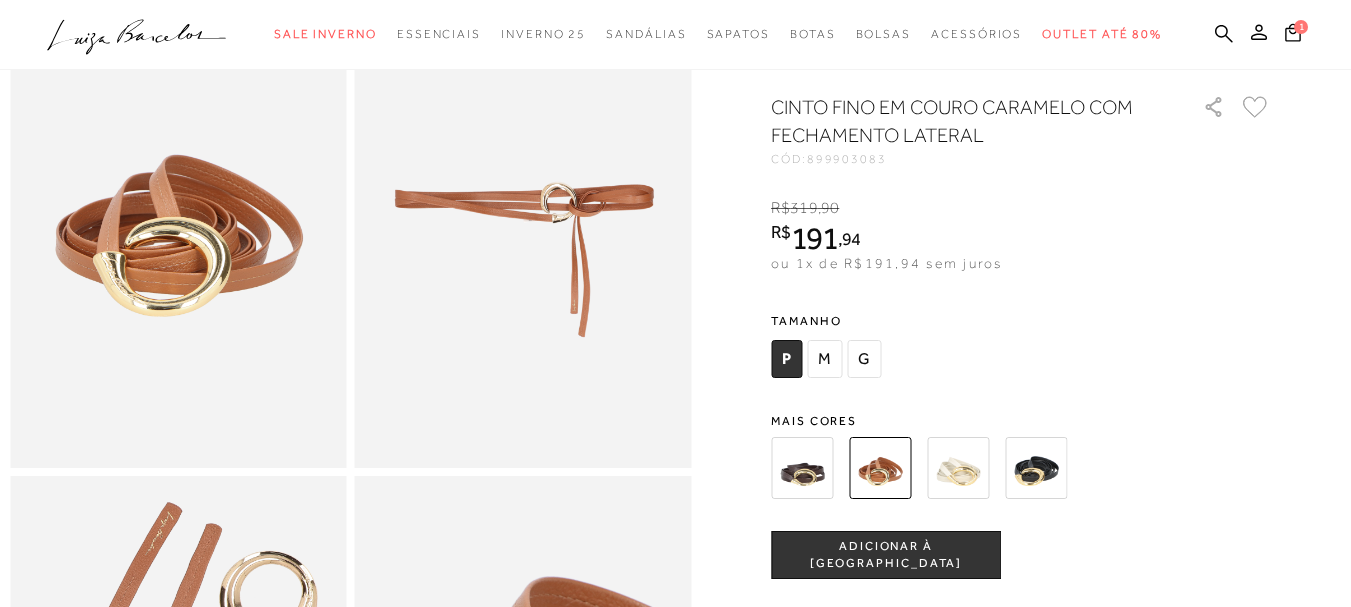 scroll, scrollTop: 228, scrollLeft: 0, axis: vertical 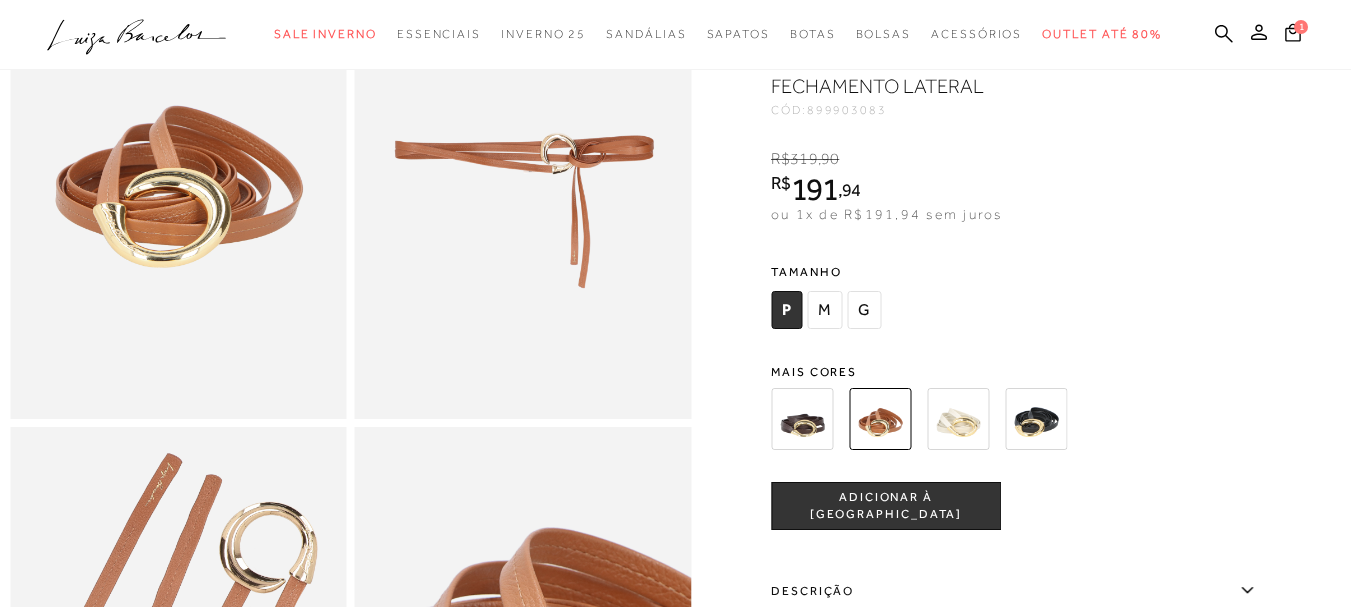 click at bounding box center (802, 419) 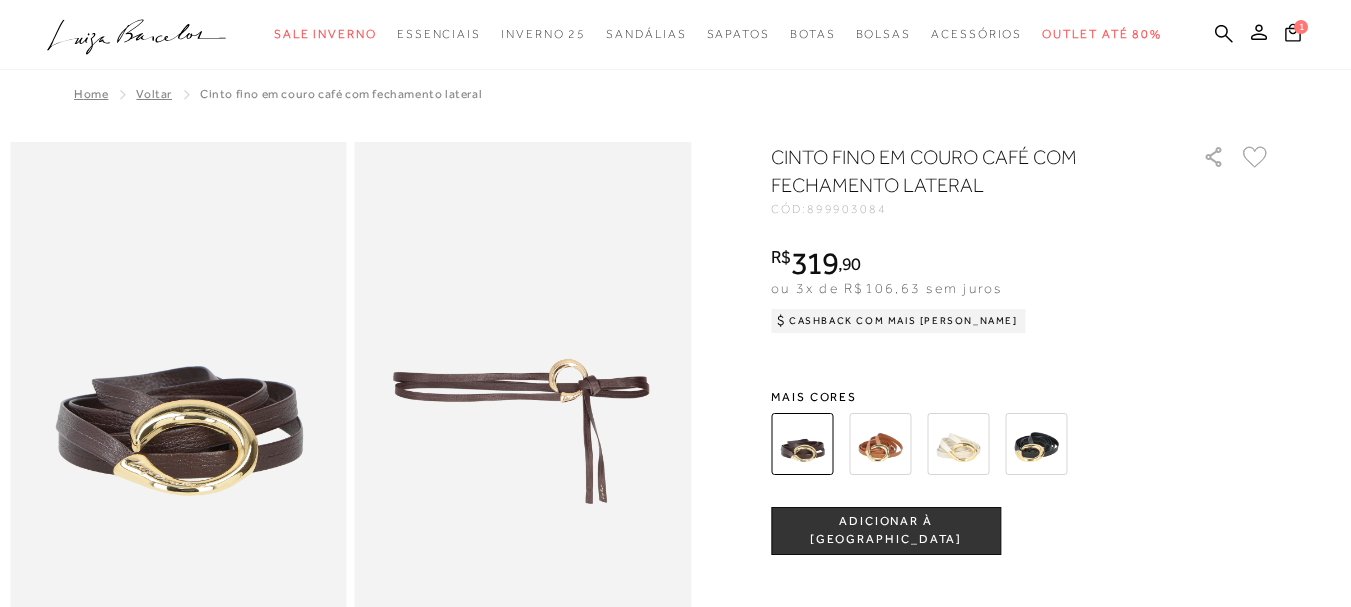 scroll, scrollTop: 0, scrollLeft: 0, axis: both 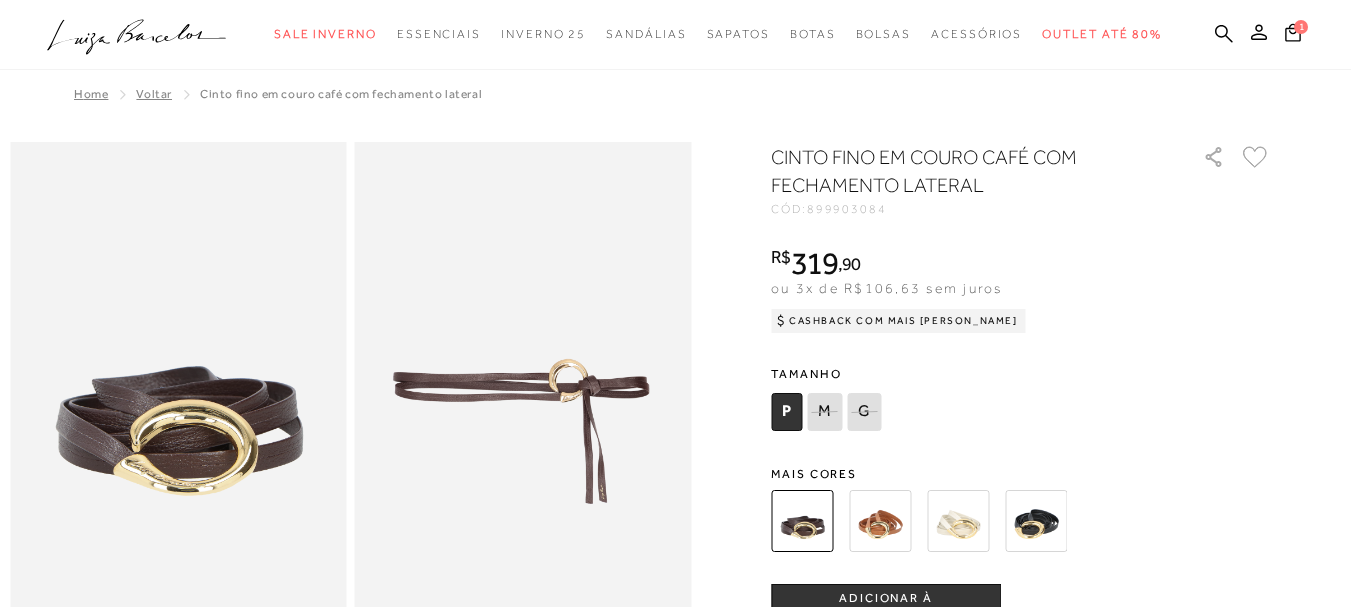 click at bounding box center [880, 521] 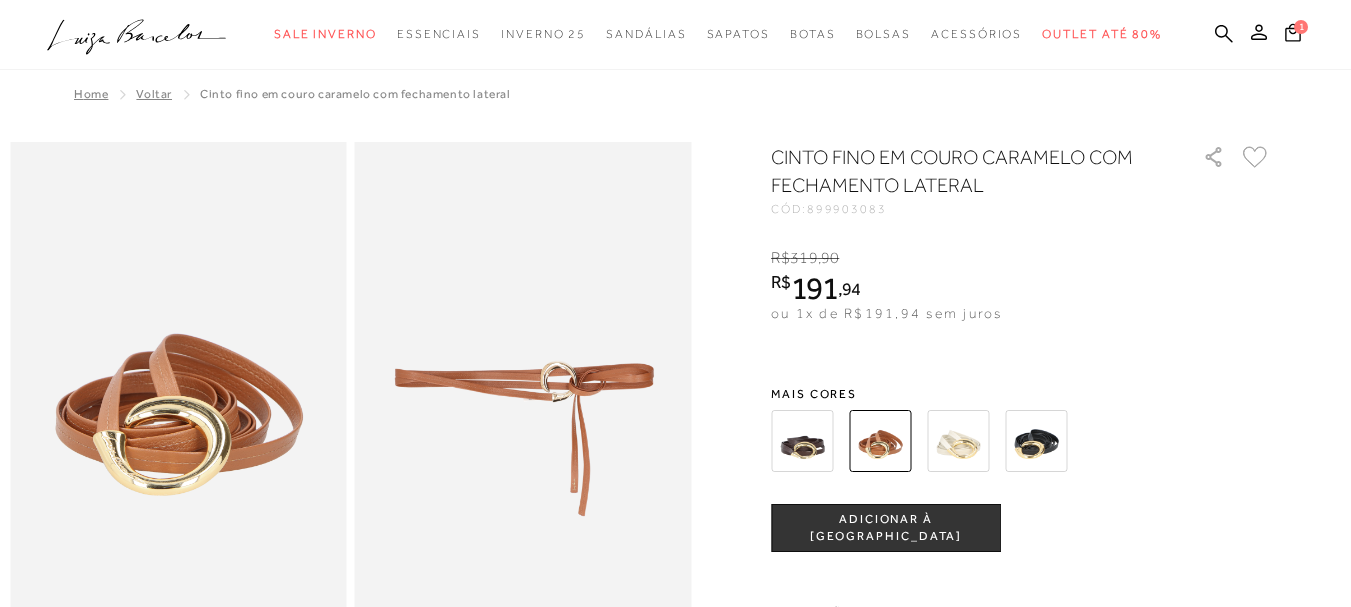 scroll, scrollTop: 0, scrollLeft: 0, axis: both 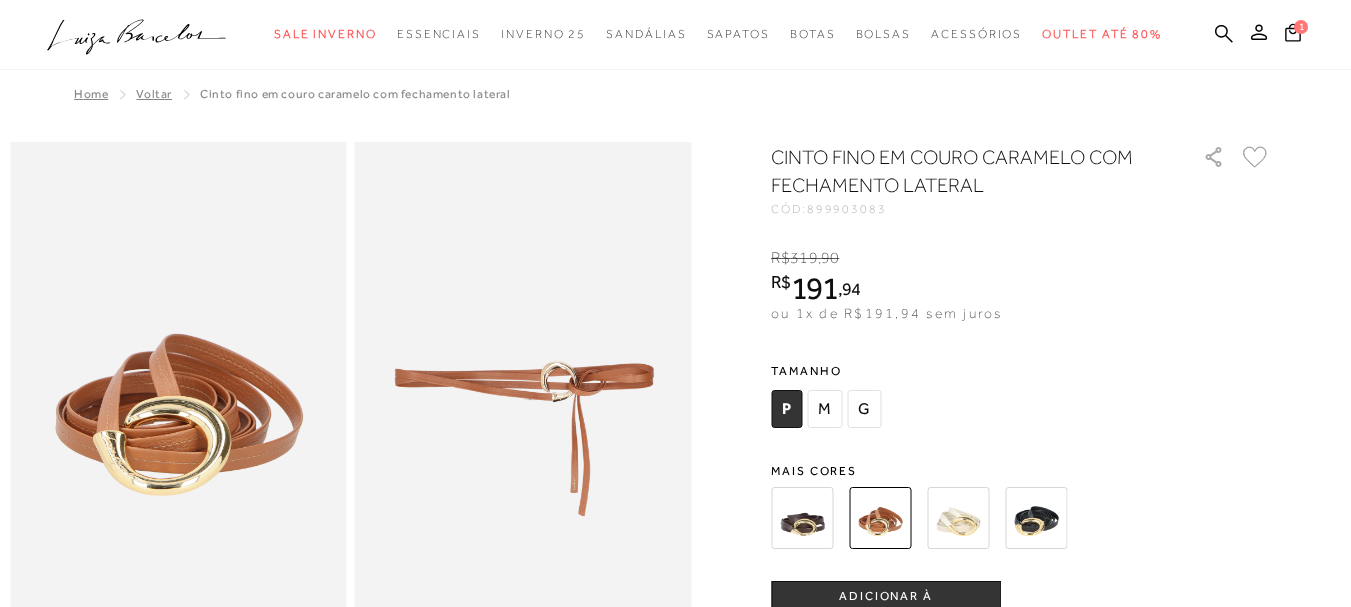 click at bounding box center (1036, 518) 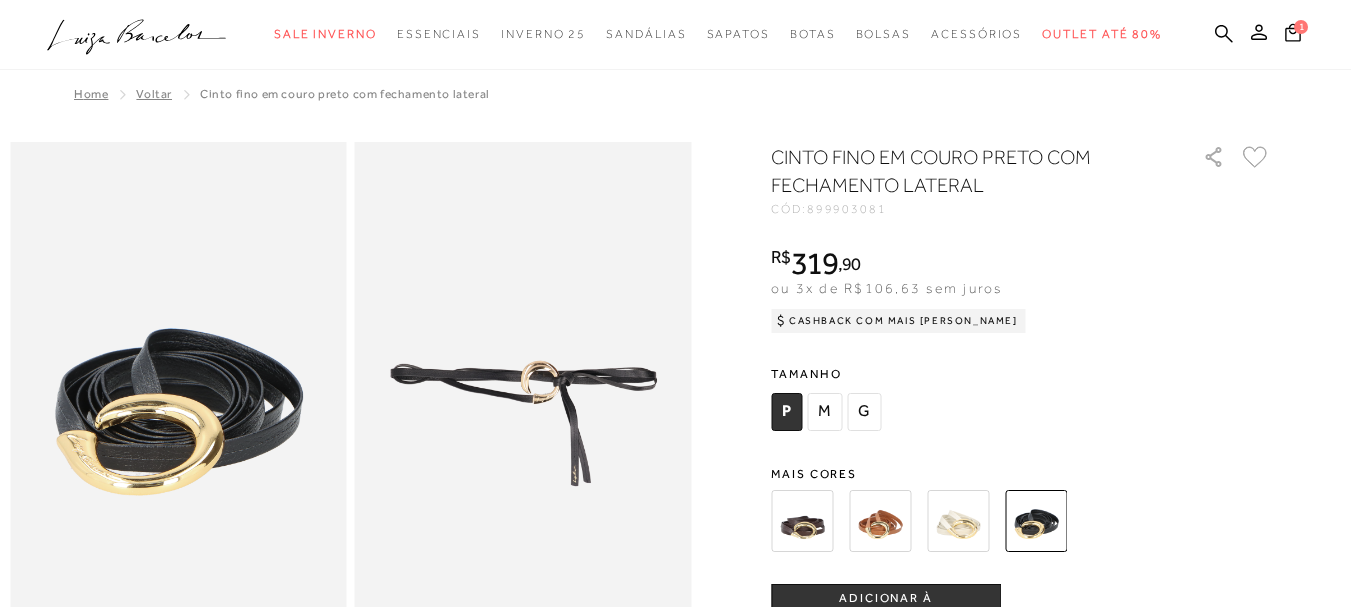 scroll, scrollTop: 0, scrollLeft: 0, axis: both 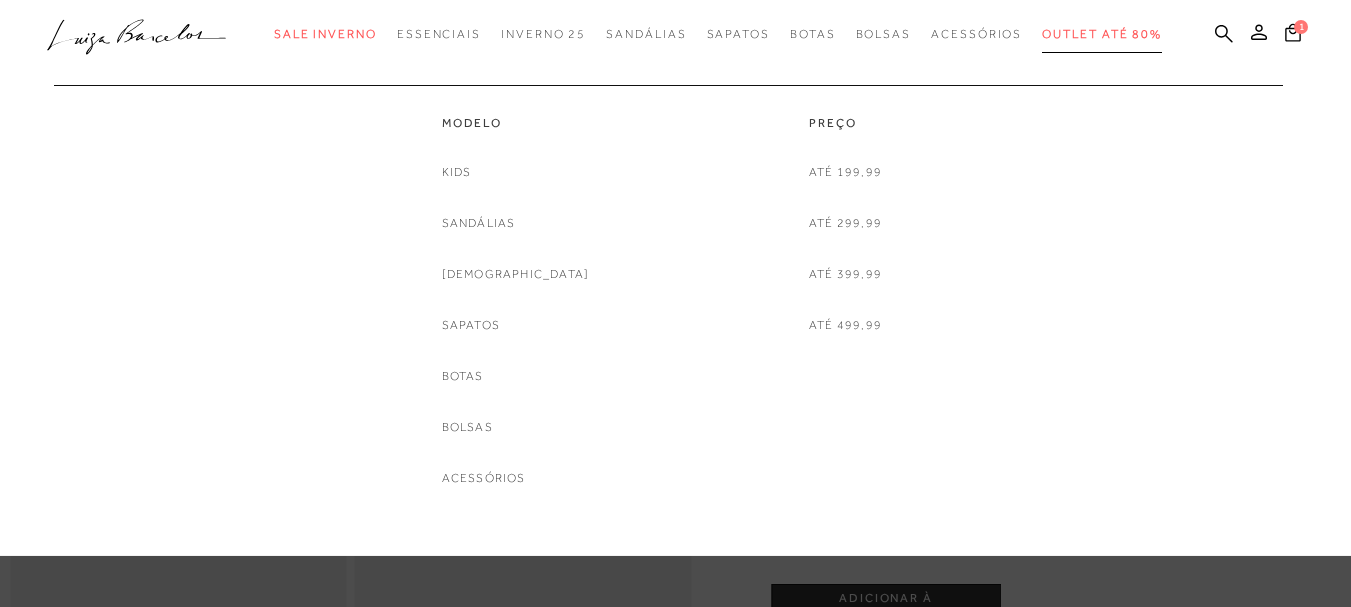 click on "Outlet até 80%" at bounding box center (1102, 34) 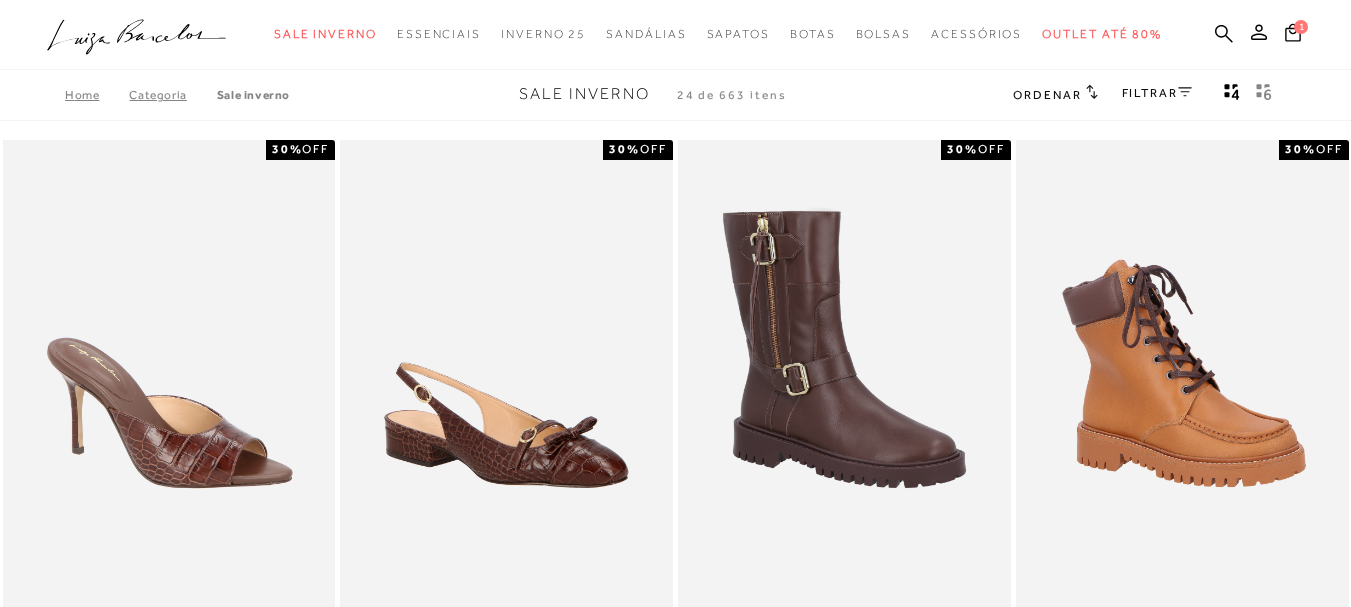 scroll, scrollTop: 0, scrollLeft: 0, axis: both 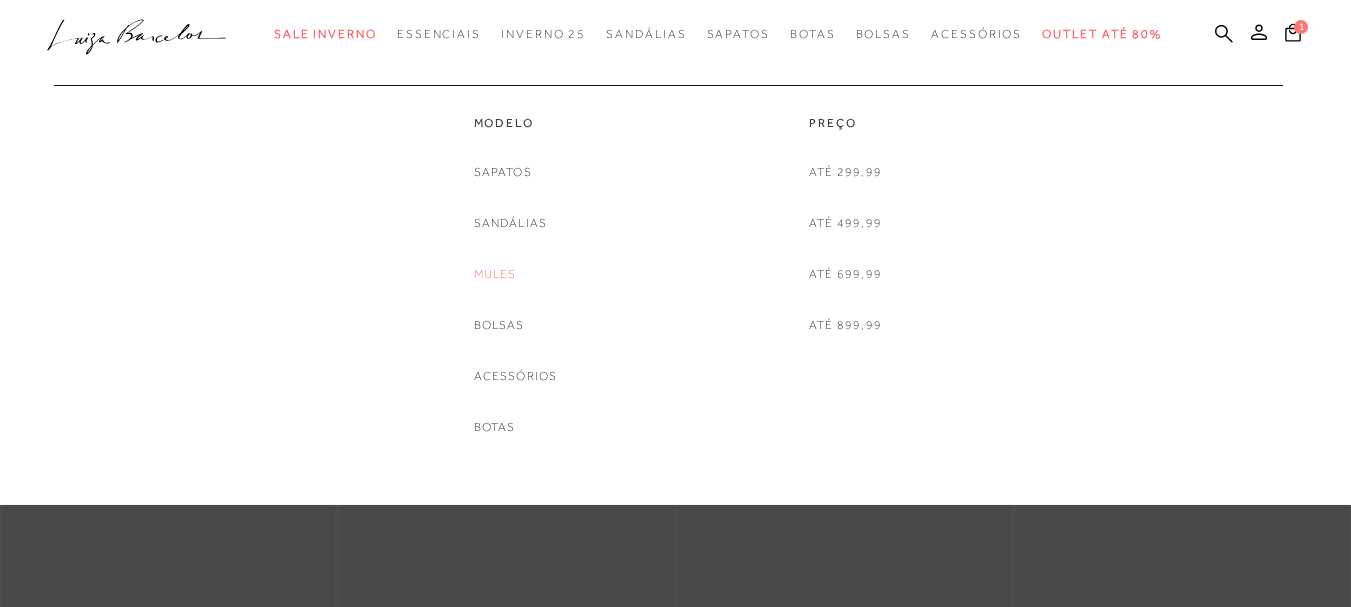 click on "Mules" at bounding box center (495, 274) 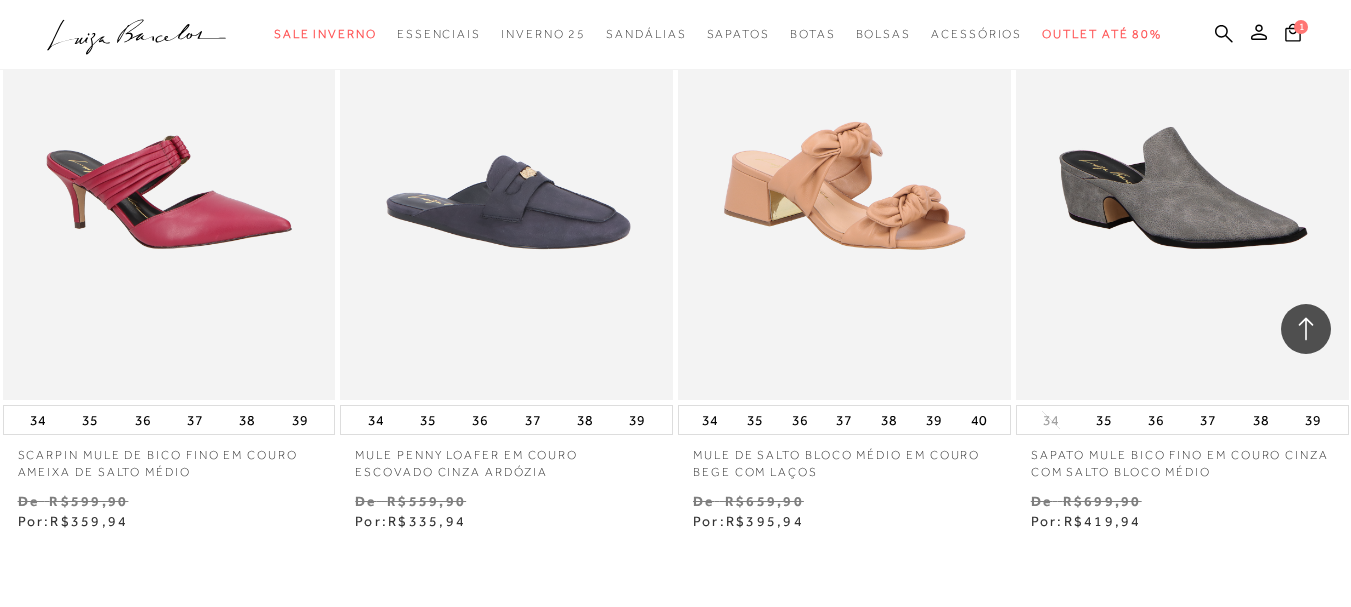 scroll, scrollTop: 3392, scrollLeft: 0, axis: vertical 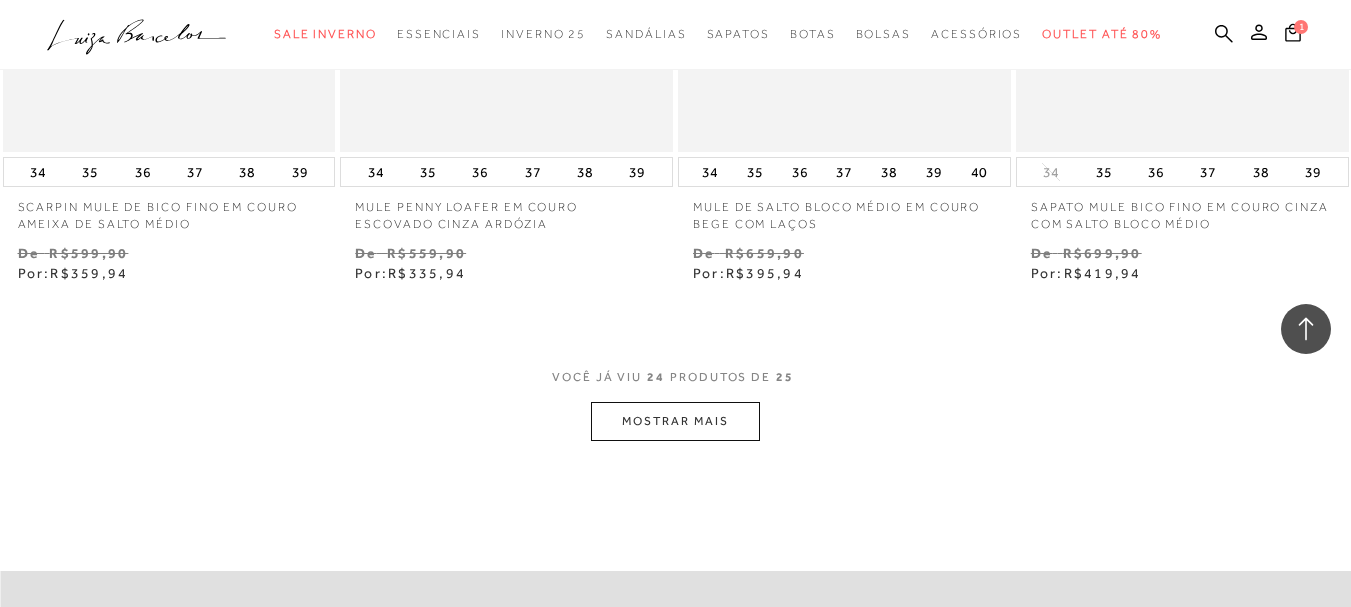 click on "MOSTRAR MAIS" at bounding box center (675, 421) 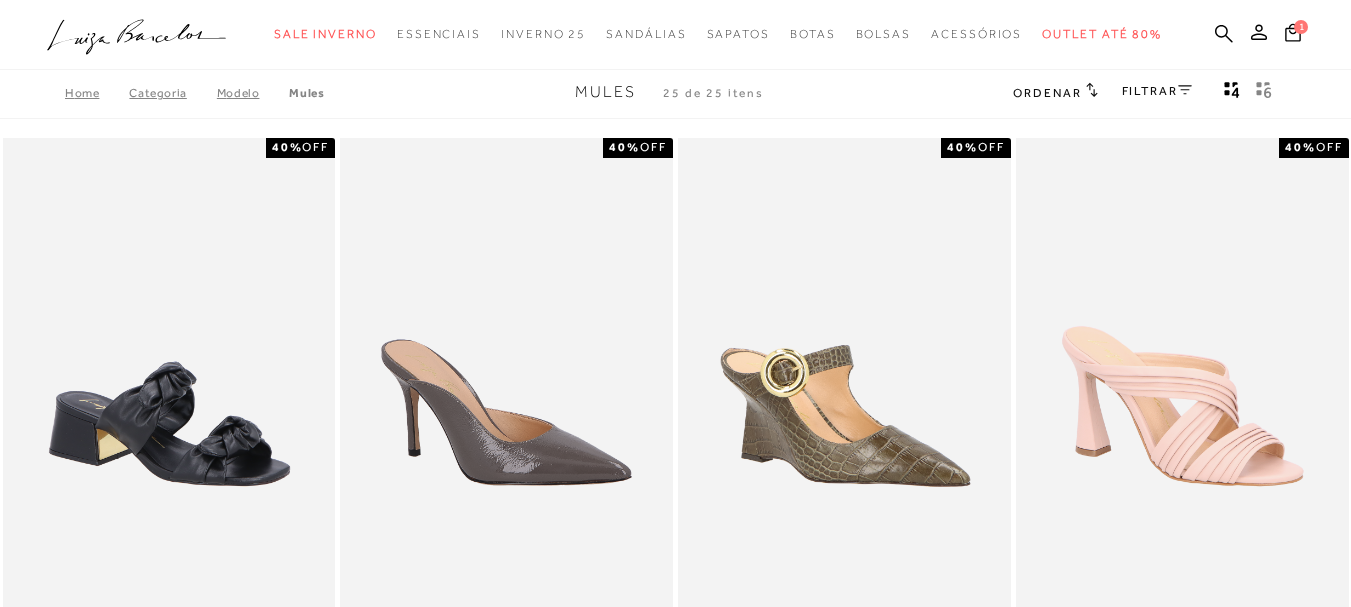 scroll, scrollTop: 0, scrollLeft: 0, axis: both 